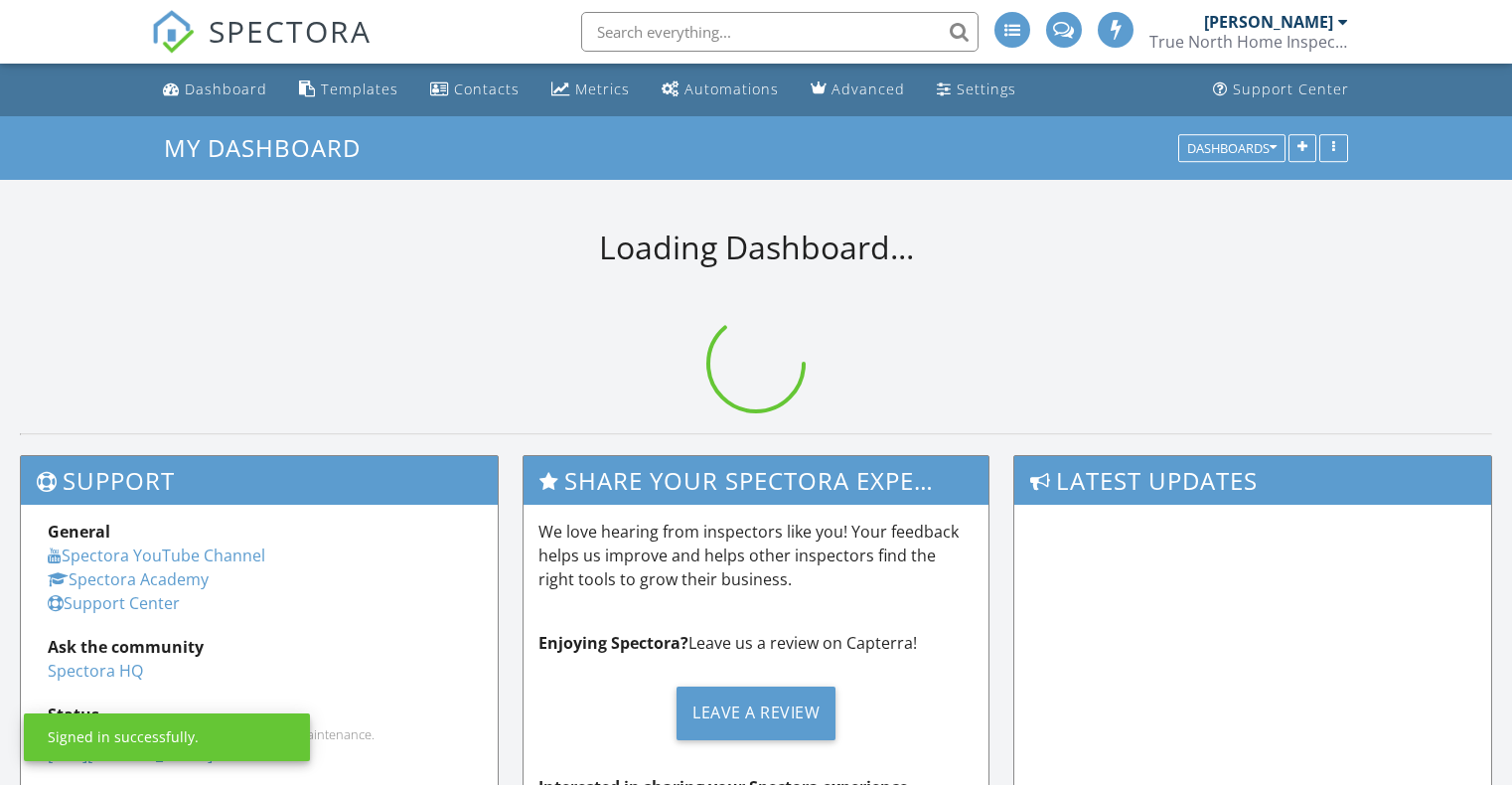 scroll, scrollTop: 0, scrollLeft: 0, axis: both 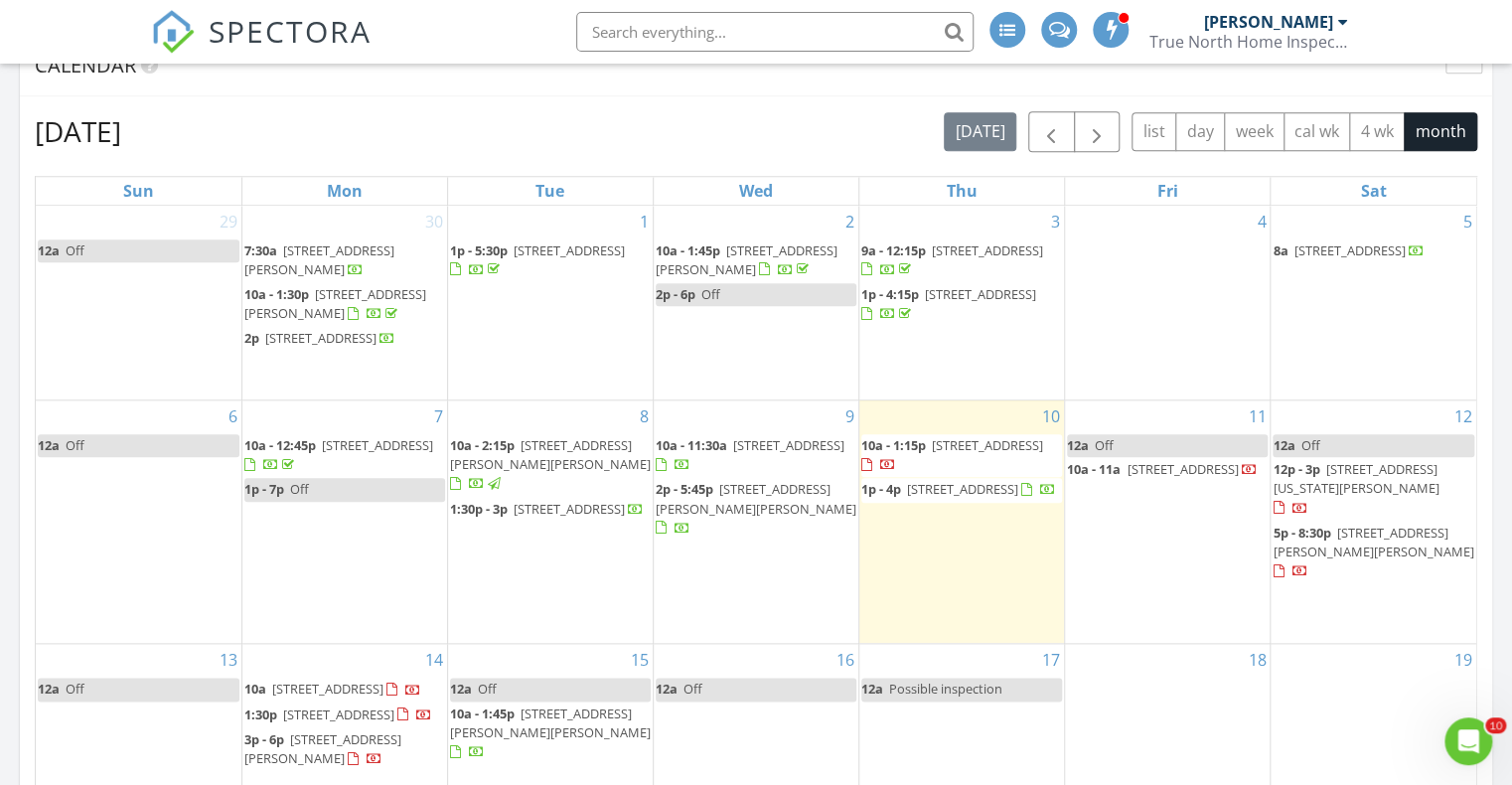 click on "12a
Off" at bounding box center (756, 689) 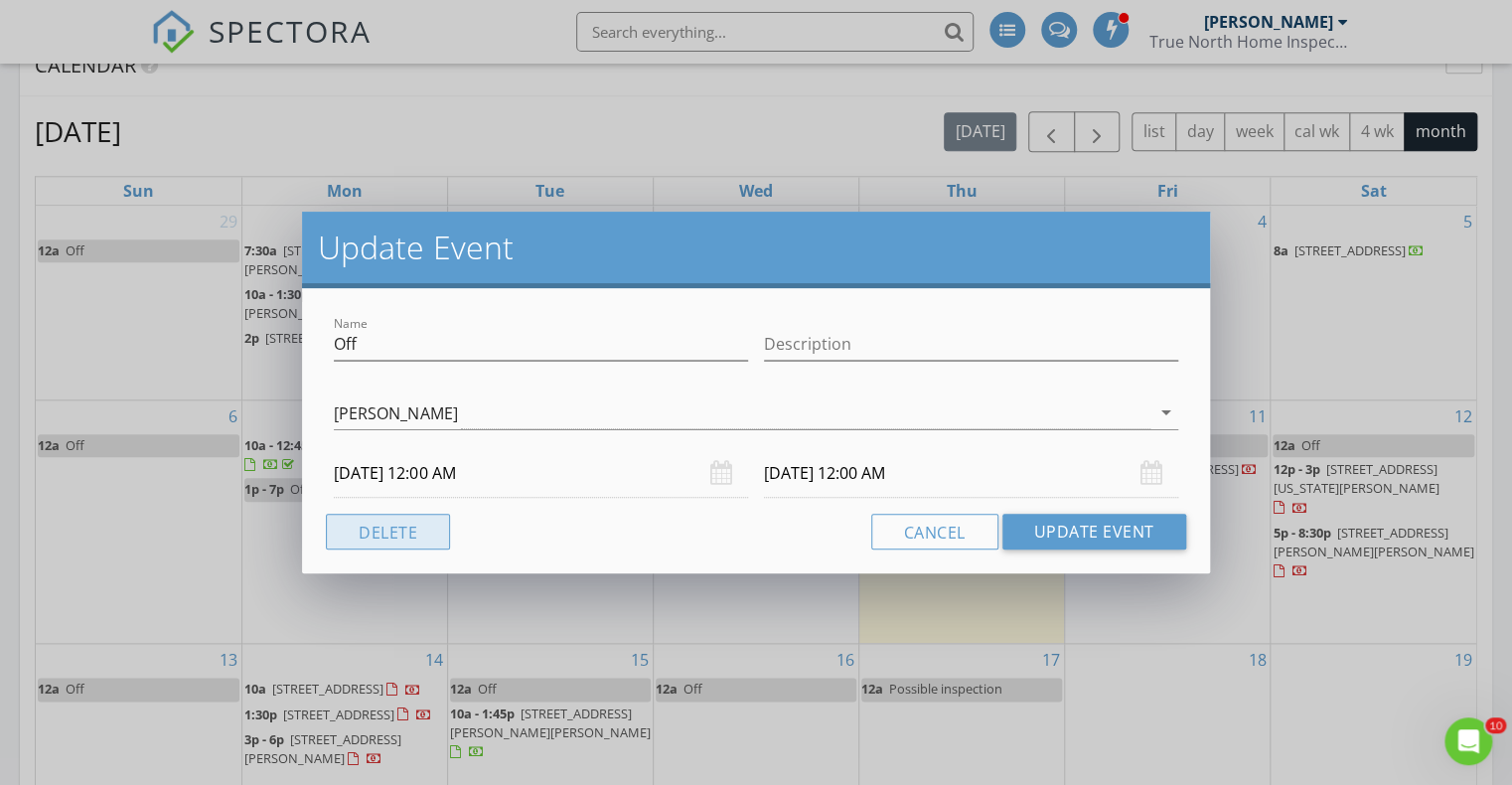 click on "Delete" at bounding box center (387, 532) 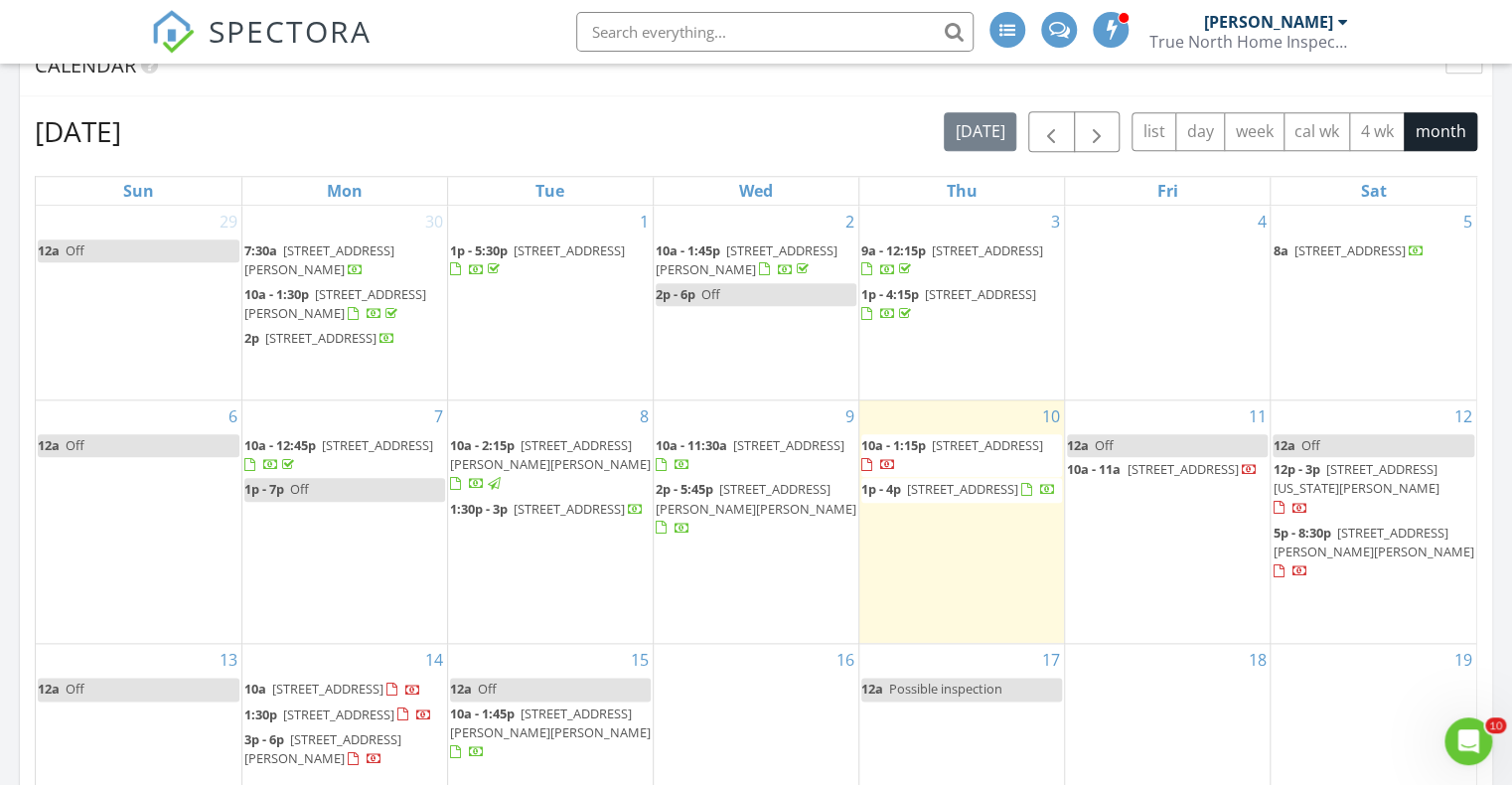 click on "Possible inspection" at bounding box center [946, 689] 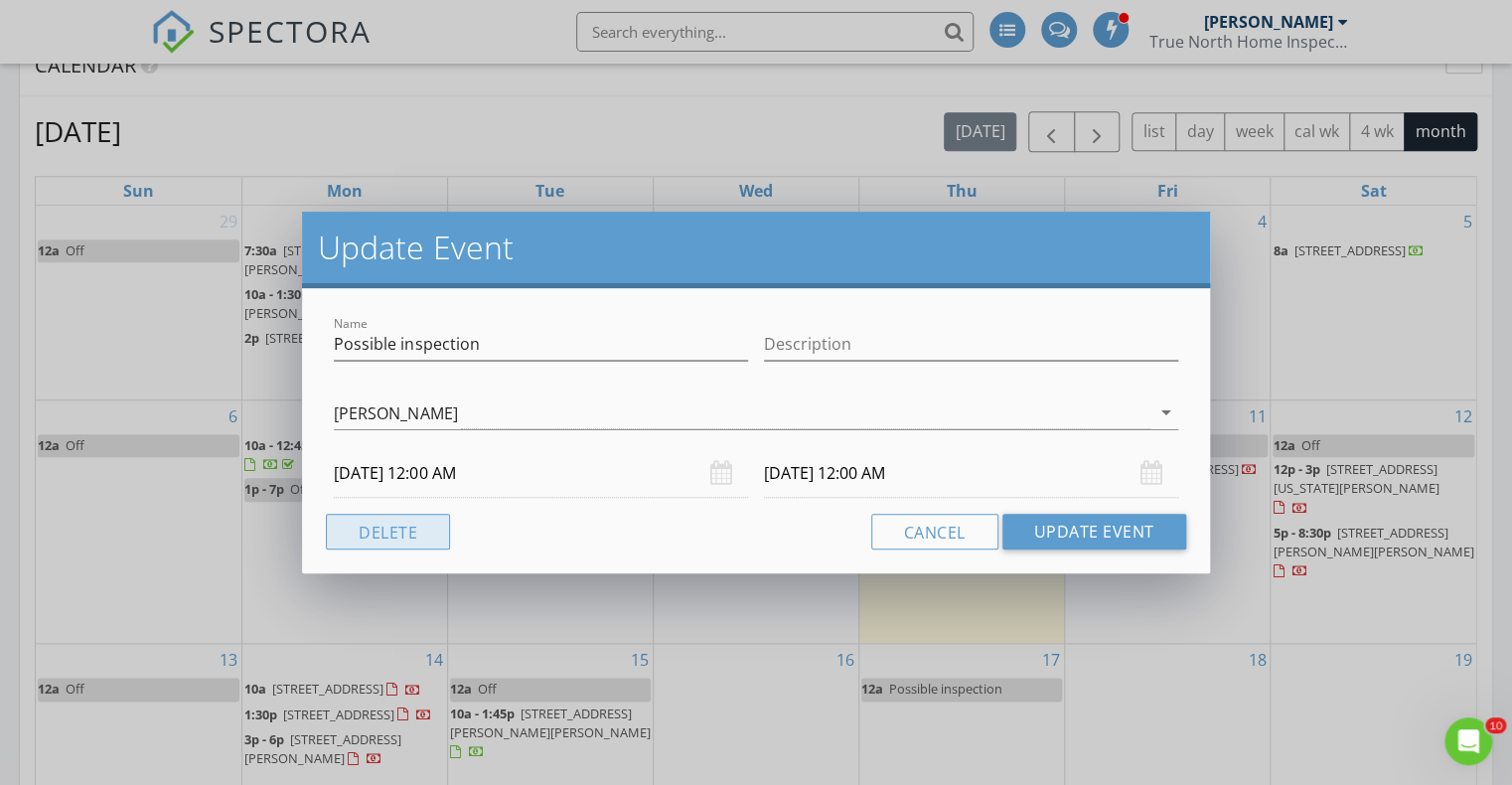 click on "Delete" at bounding box center (387, 532) 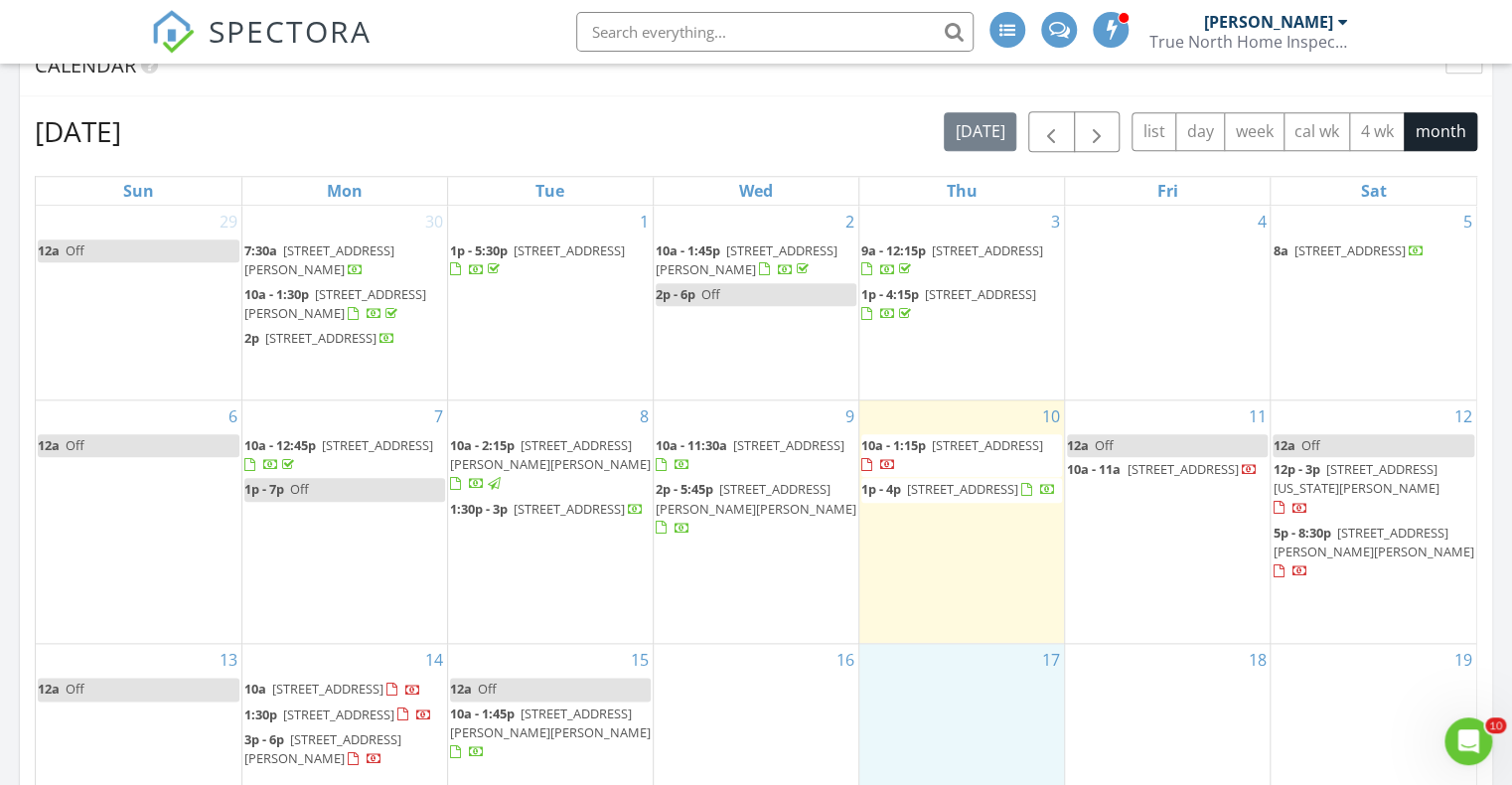 click on "17" at bounding box center (962, 728) 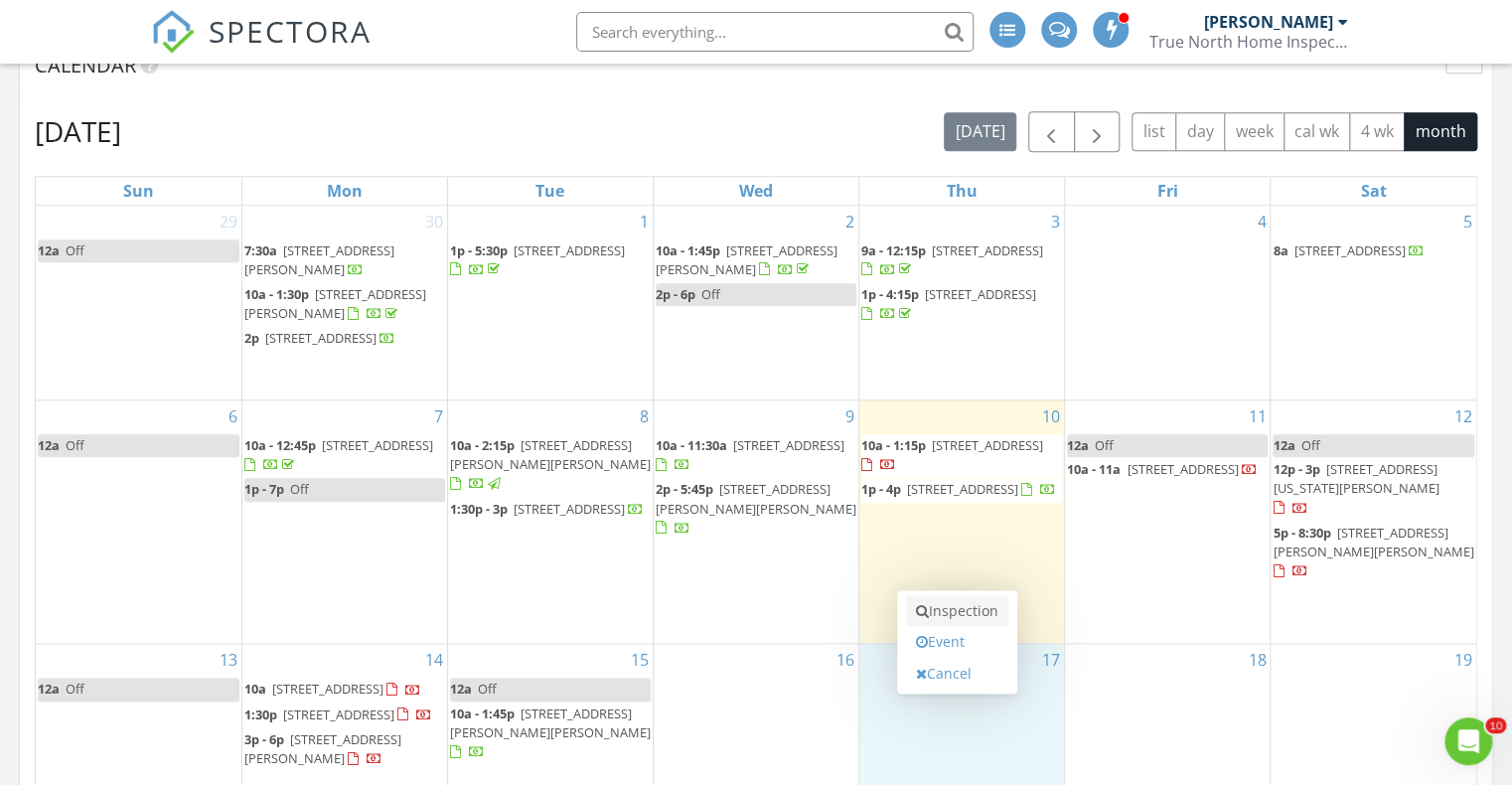 click on "Inspection" at bounding box center [957, 611] 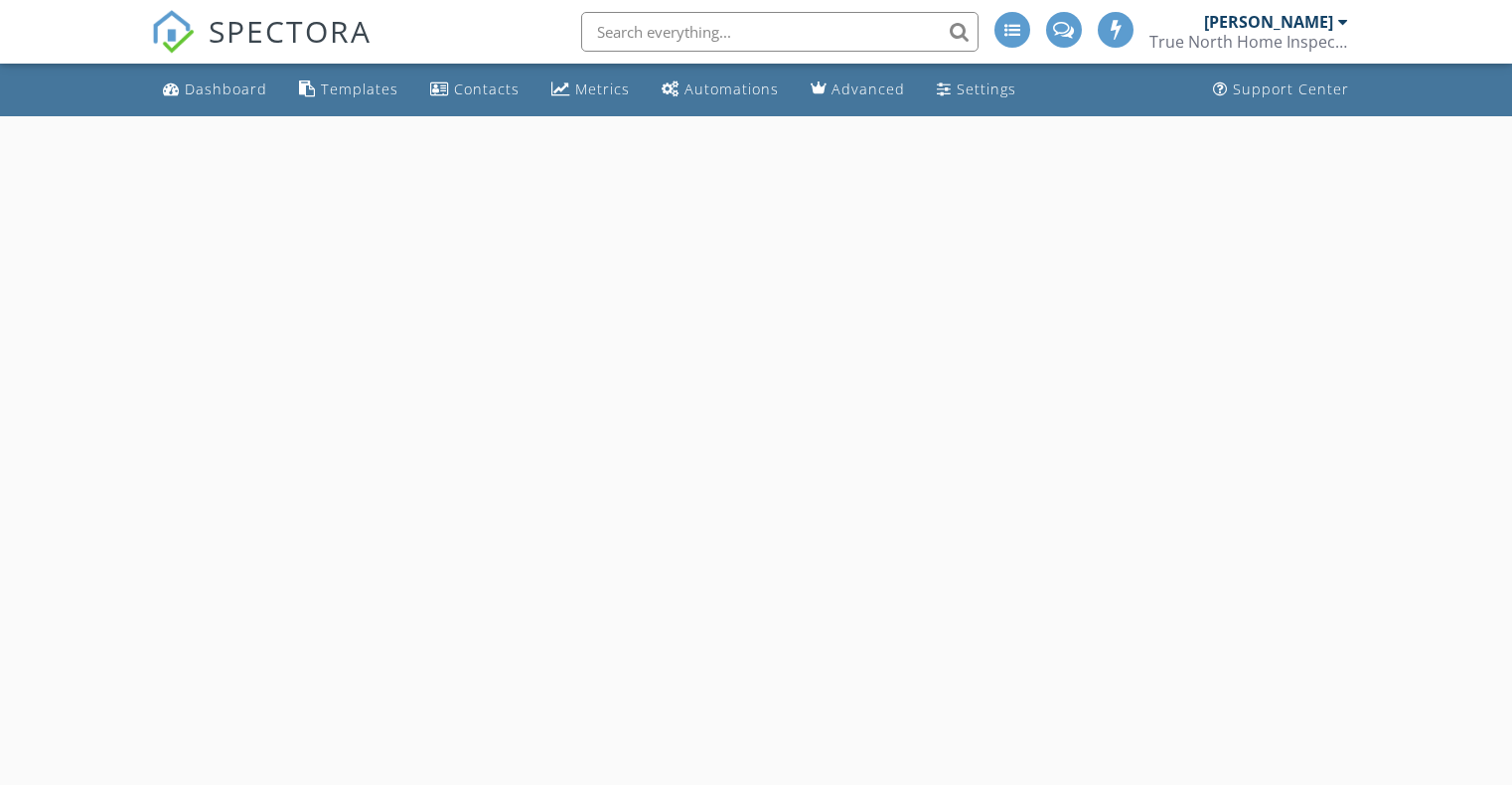 scroll, scrollTop: 0, scrollLeft: 0, axis: both 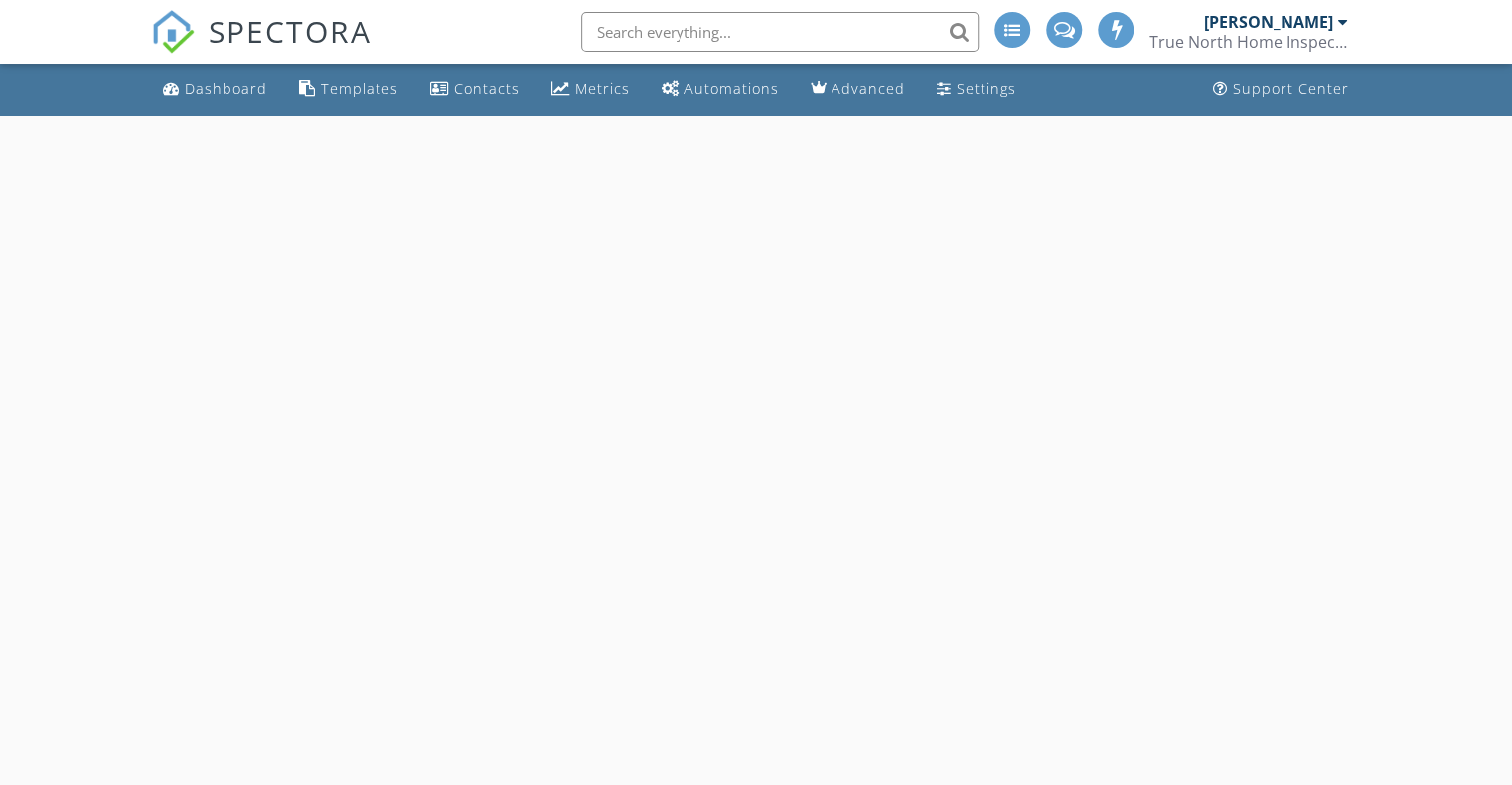 select on "6" 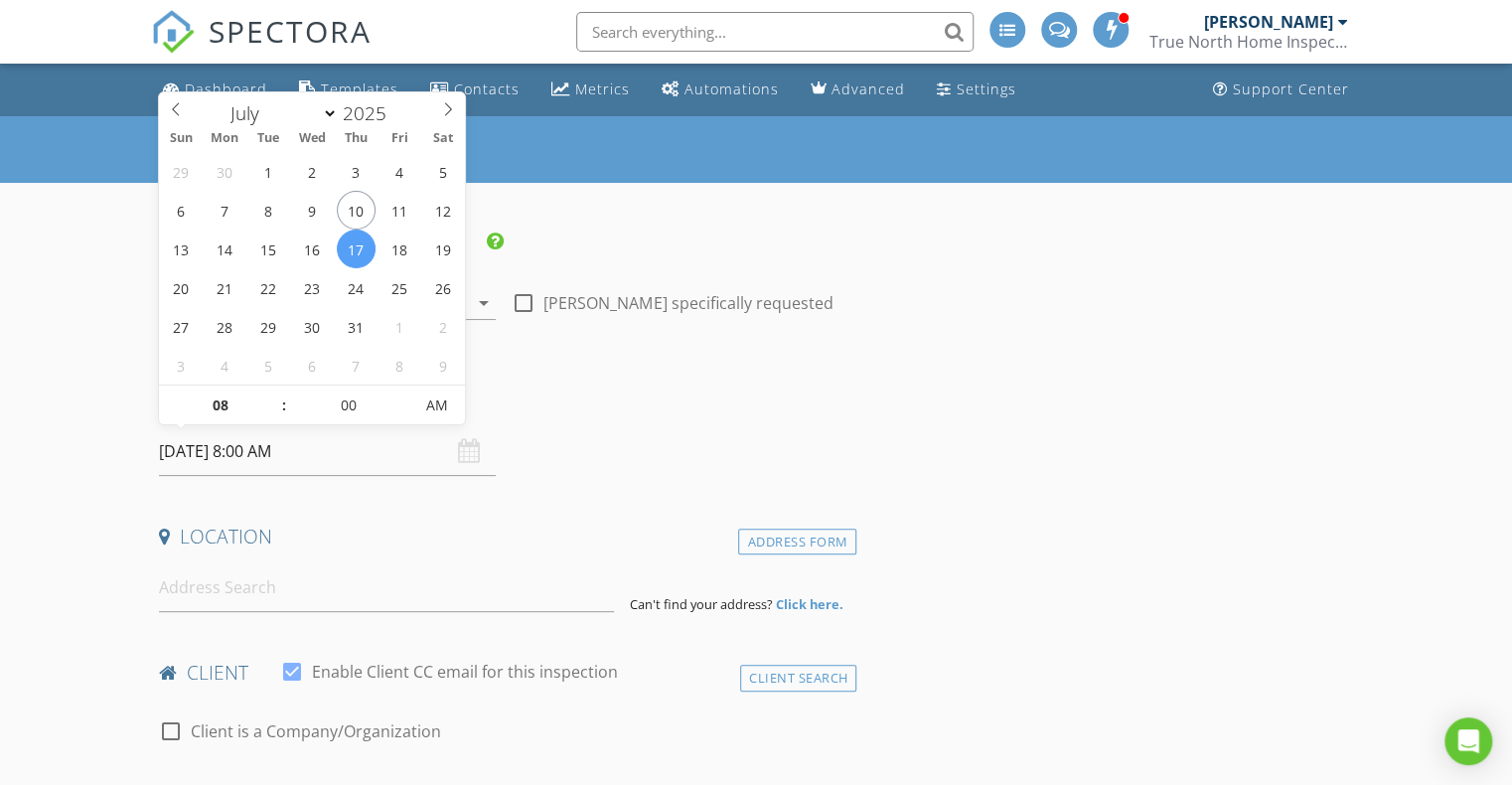 drag, startPoint x: 320, startPoint y: 451, endPoint x: 312, endPoint y: 444, distance: 10.630146 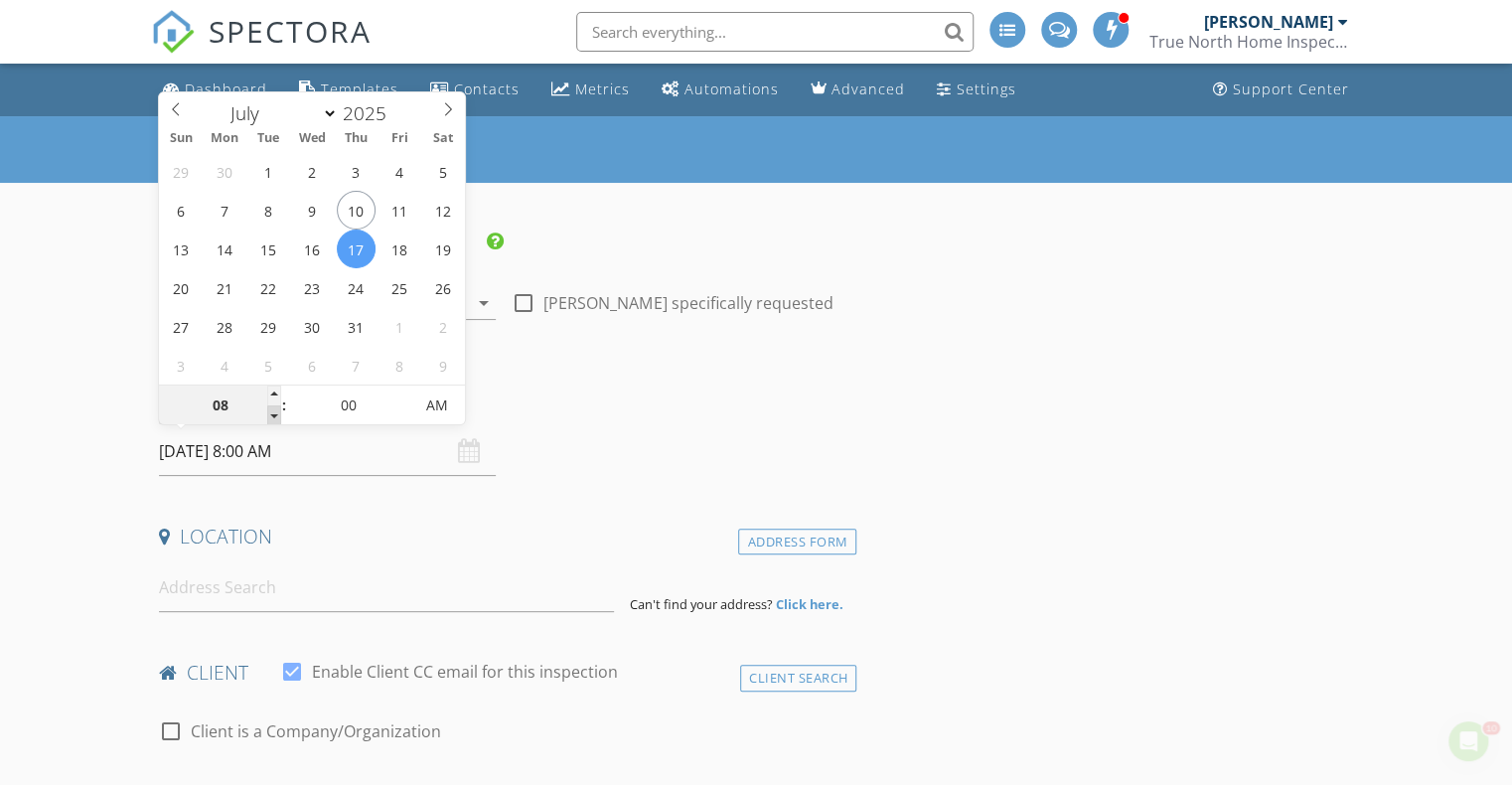 scroll, scrollTop: 0, scrollLeft: 0, axis: both 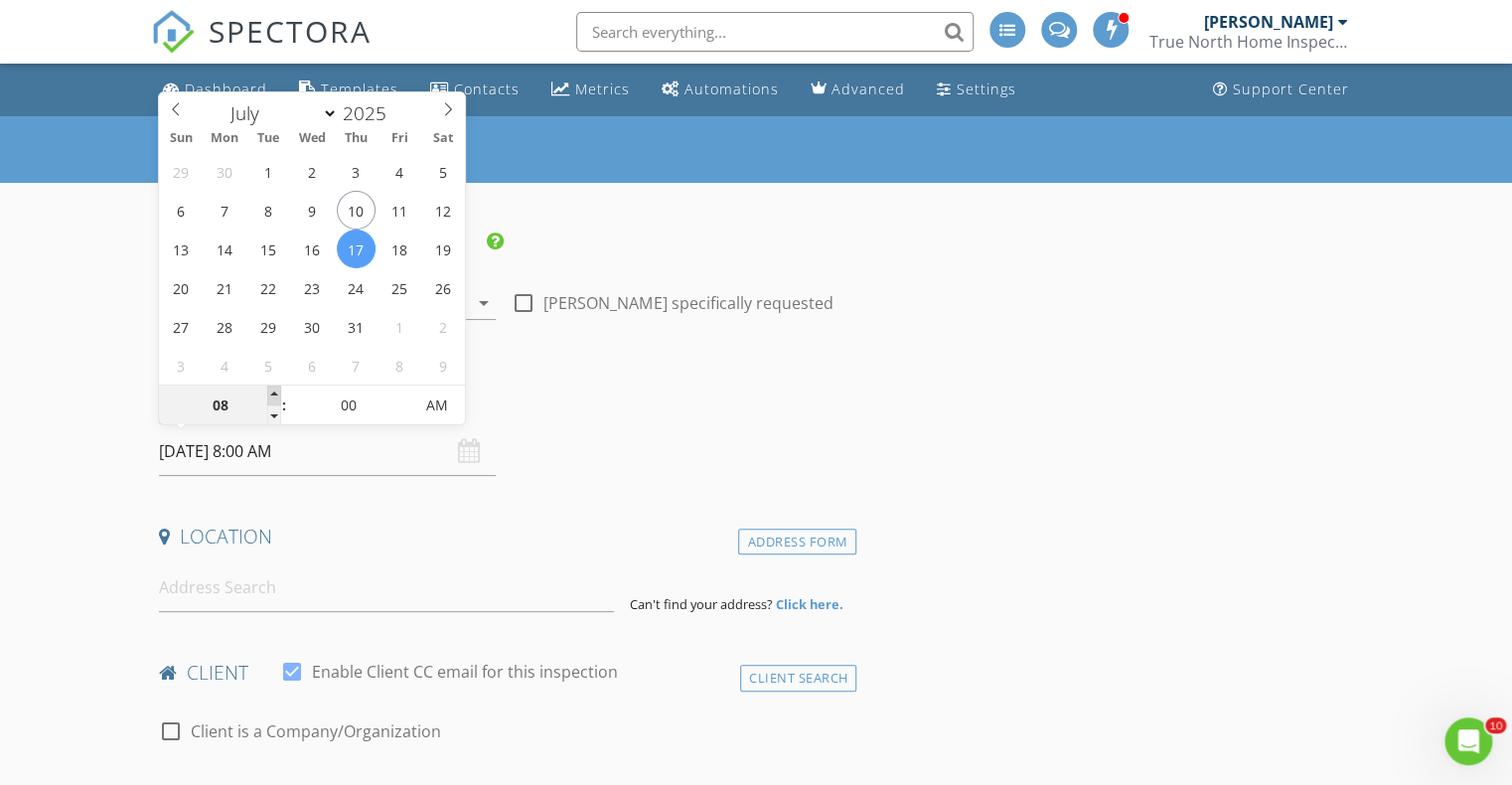 type on "09" 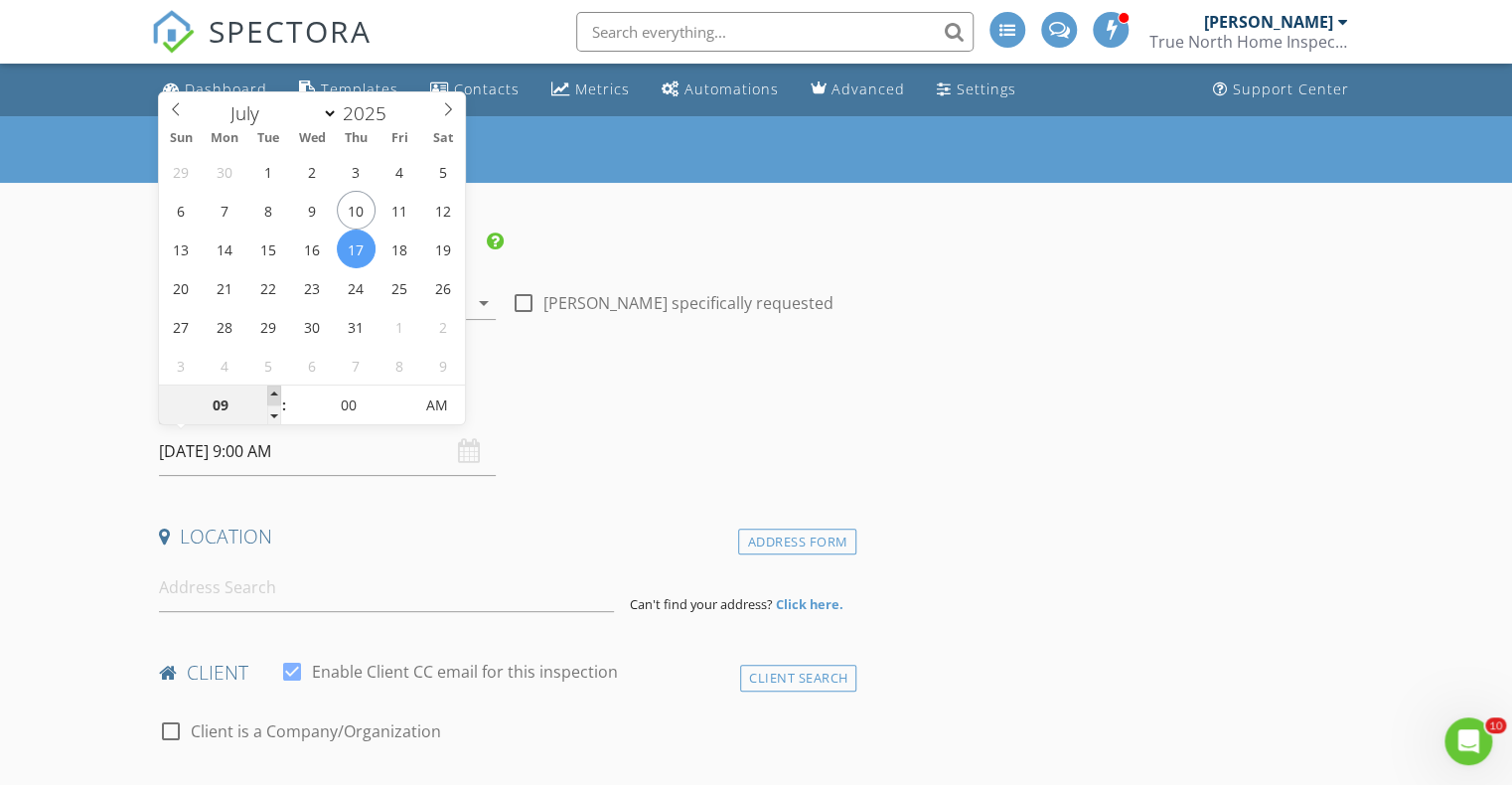click at bounding box center [274, 395] 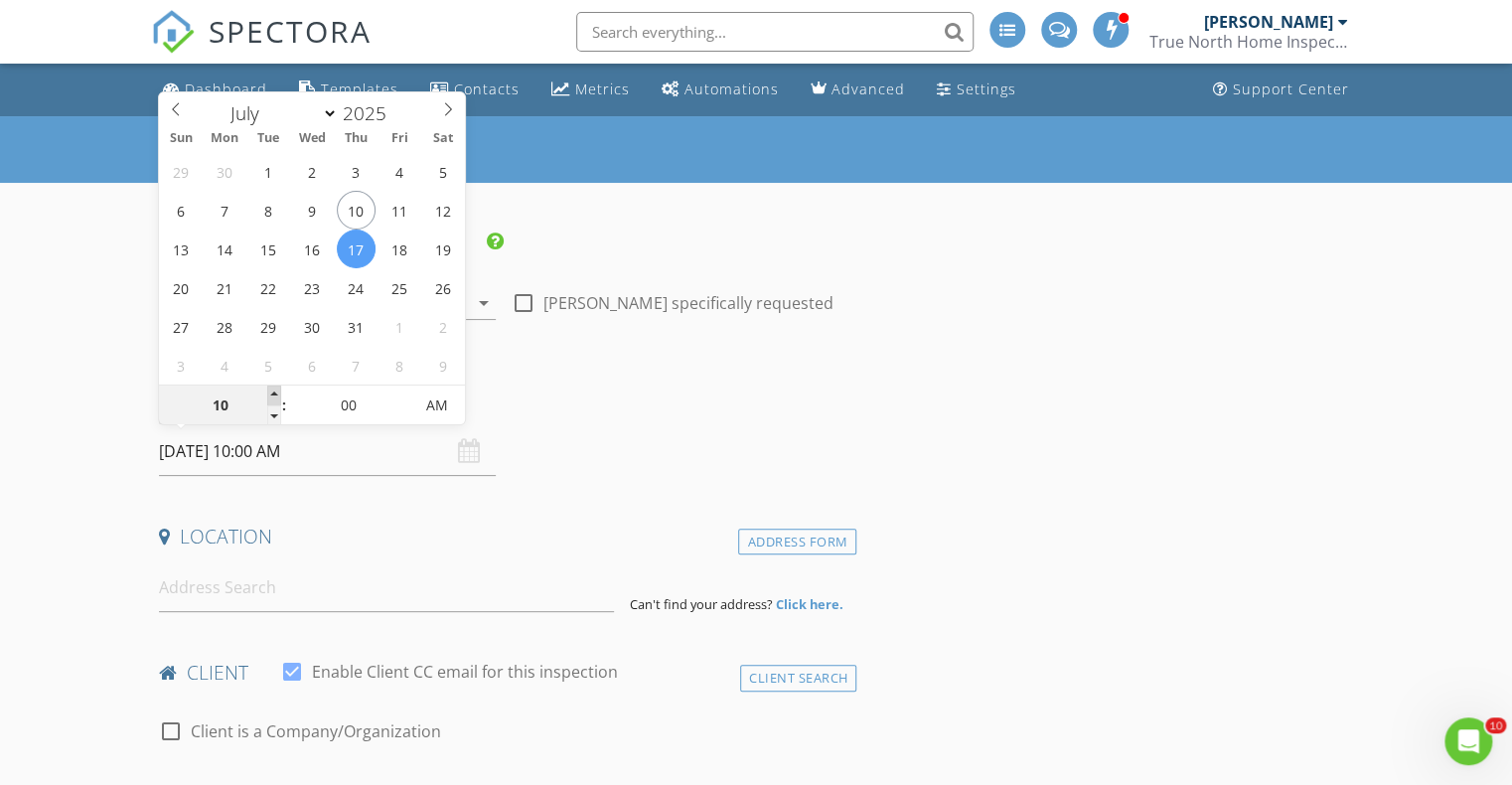 click at bounding box center (274, 395) 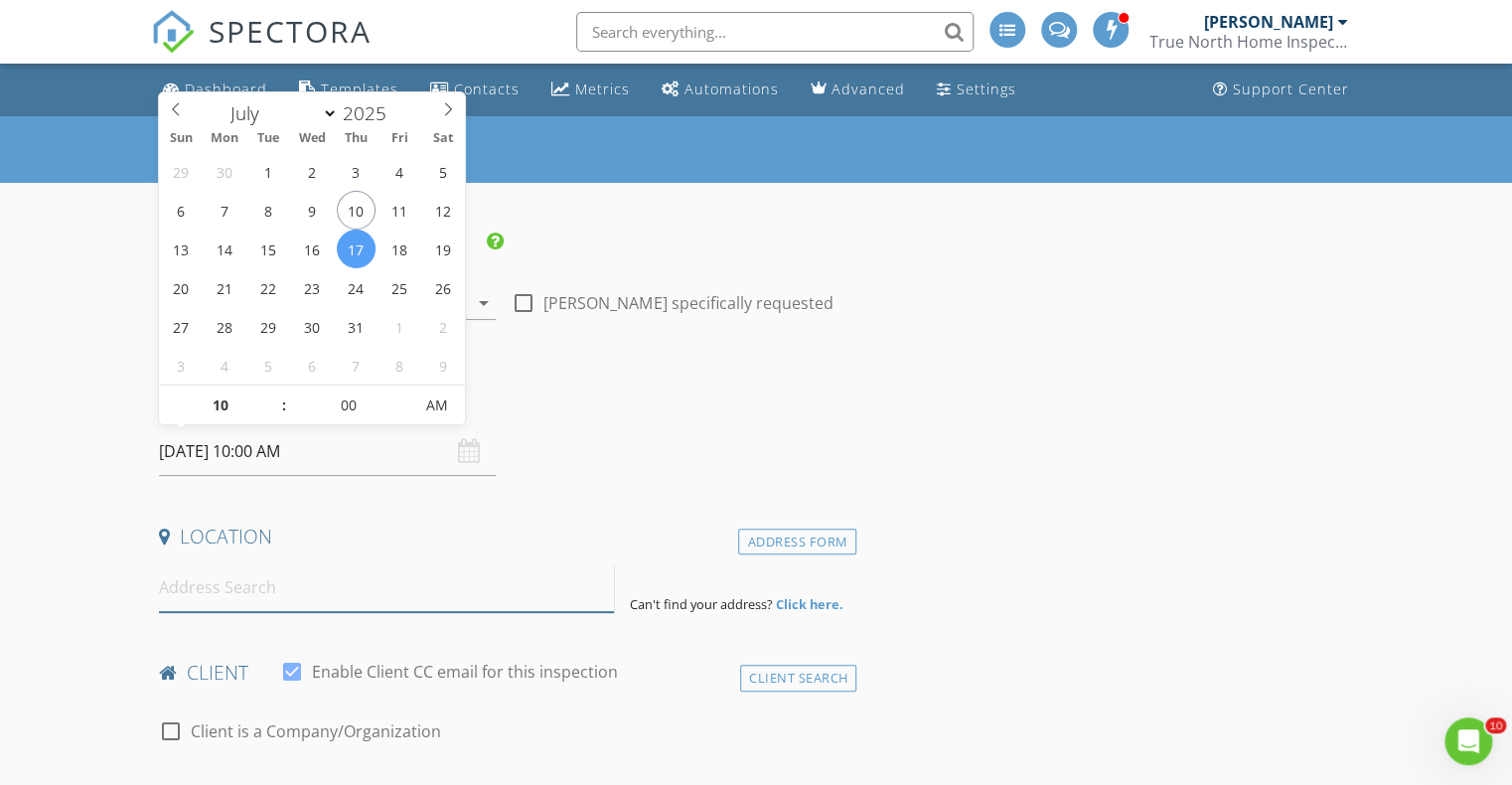click at bounding box center (386, 587) 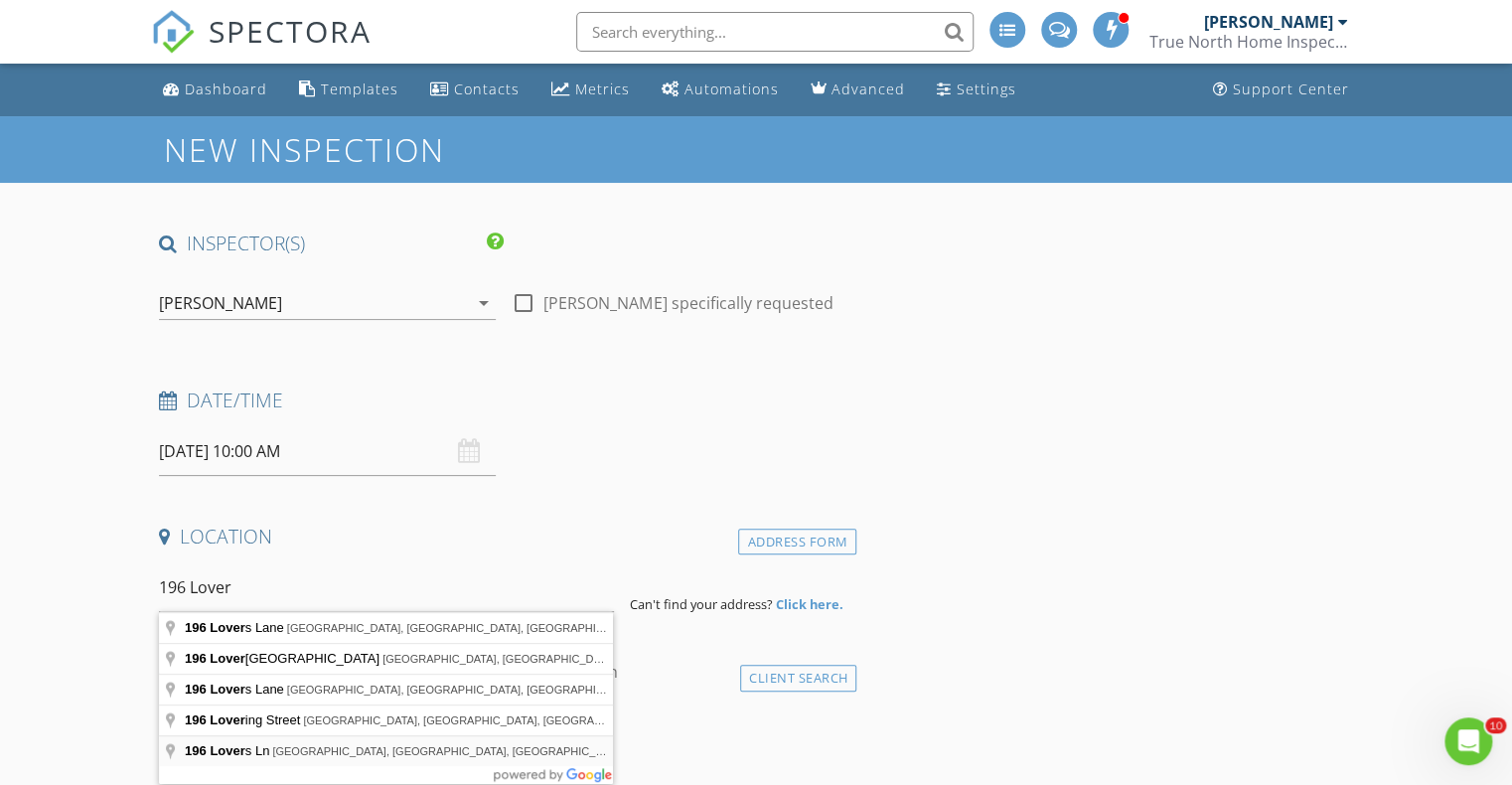 type on "196 Lovers Ln, Northfield, VT, USA" 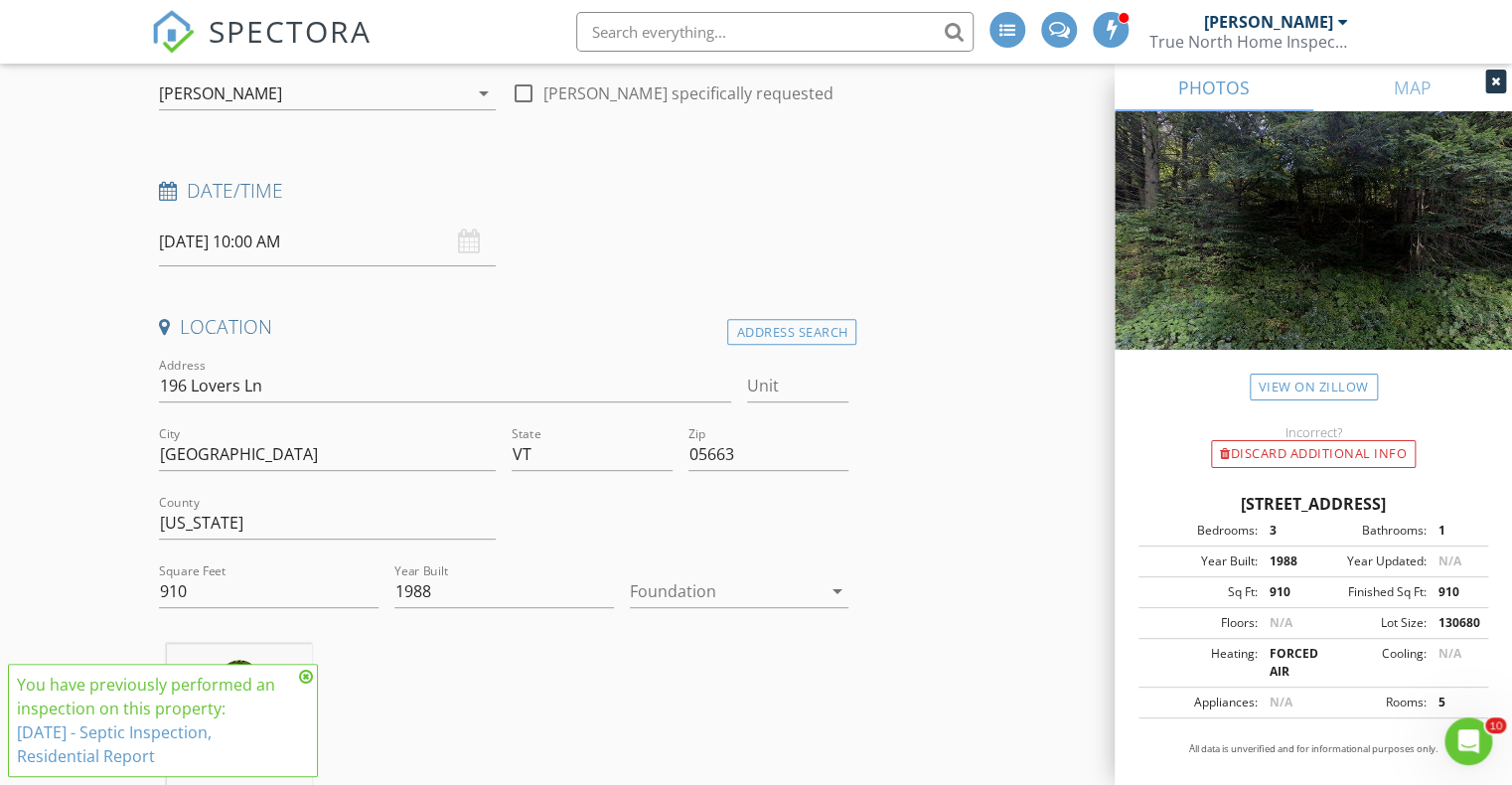 scroll, scrollTop: 314, scrollLeft: 0, axis: vertical 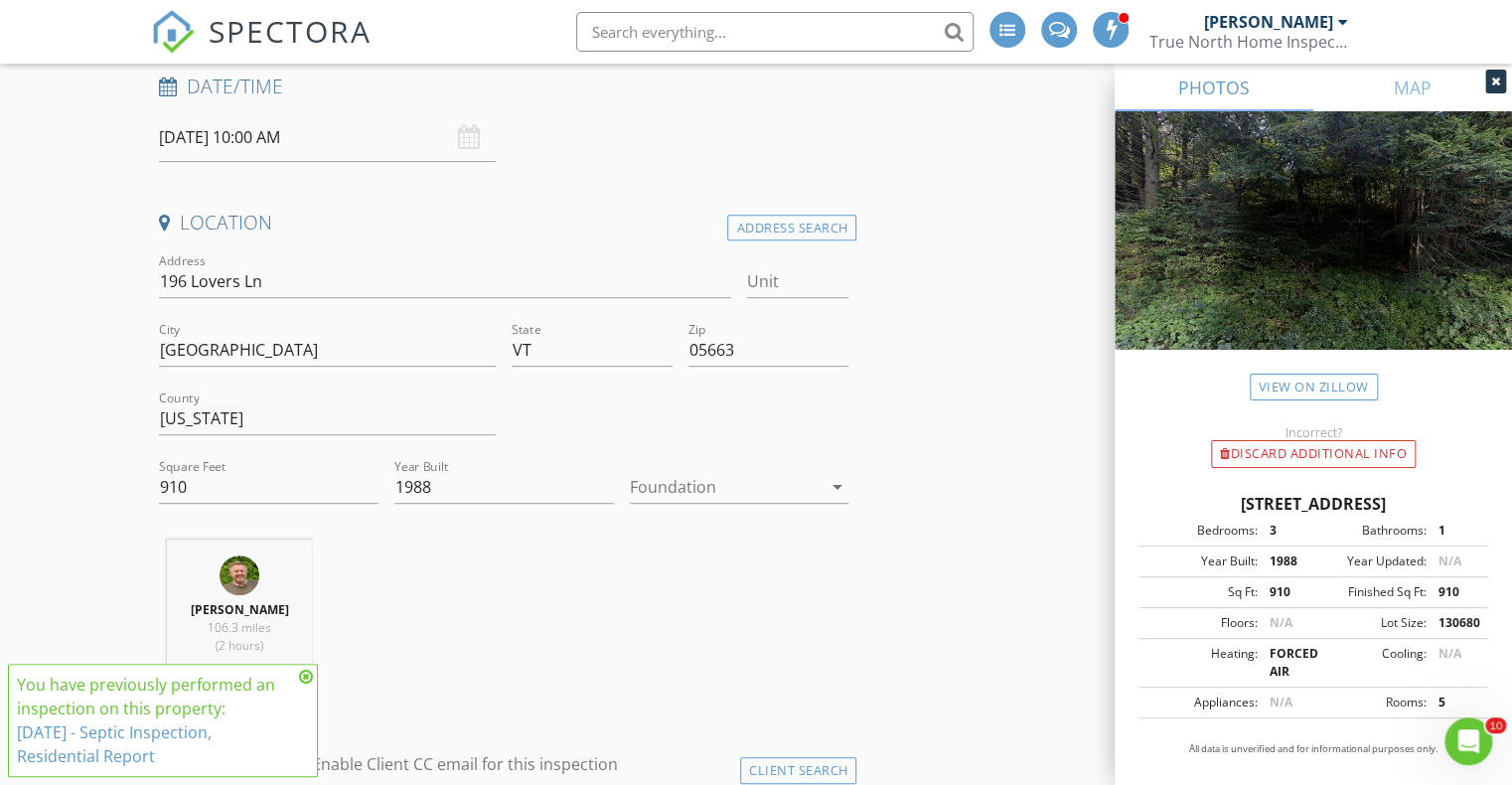 click on "5/22/2025 - Septic Inspection, Residential Report" at bounding box center (114, 744) 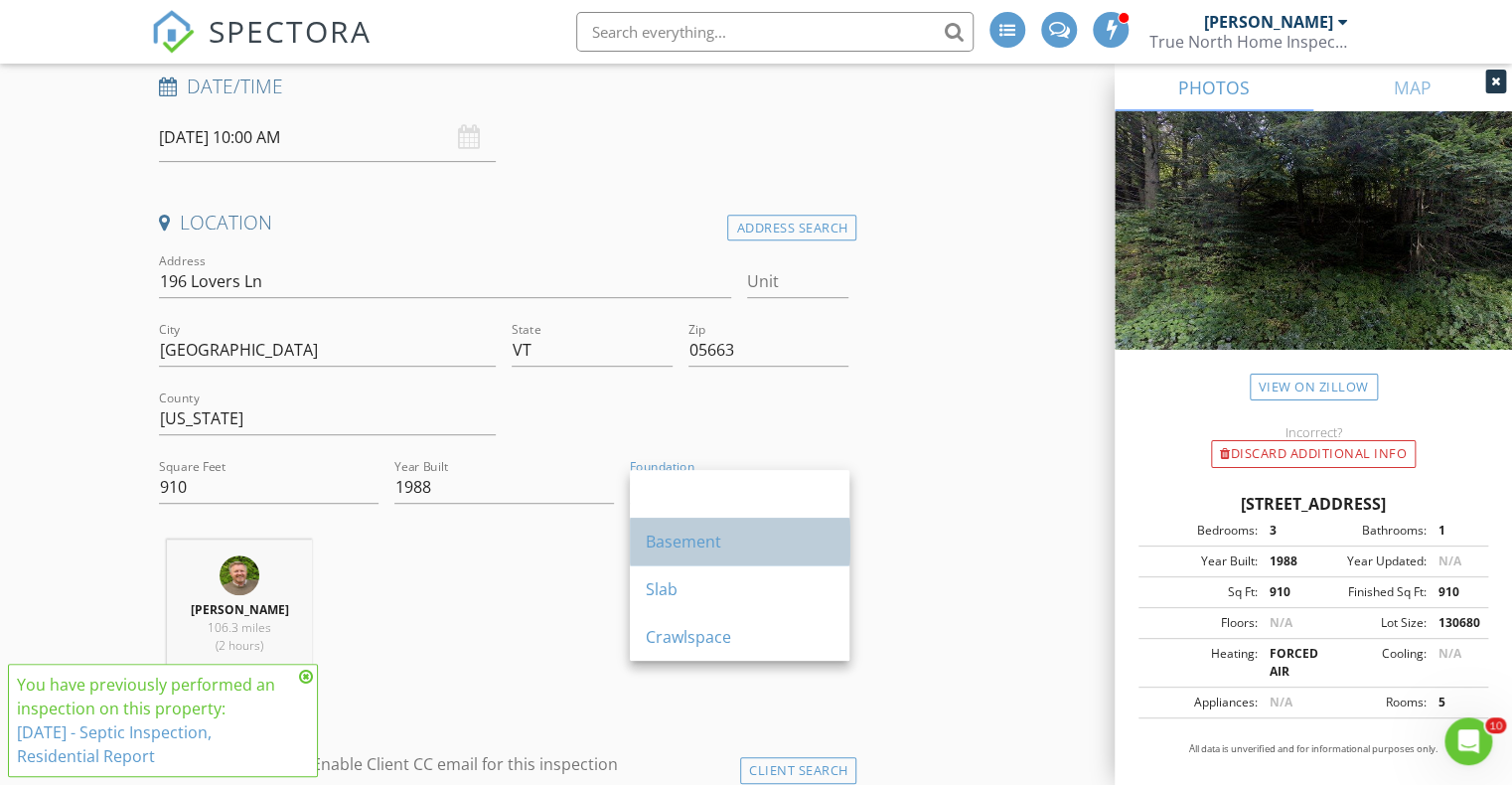 click on "Basement" at bounding box center (739, 542) 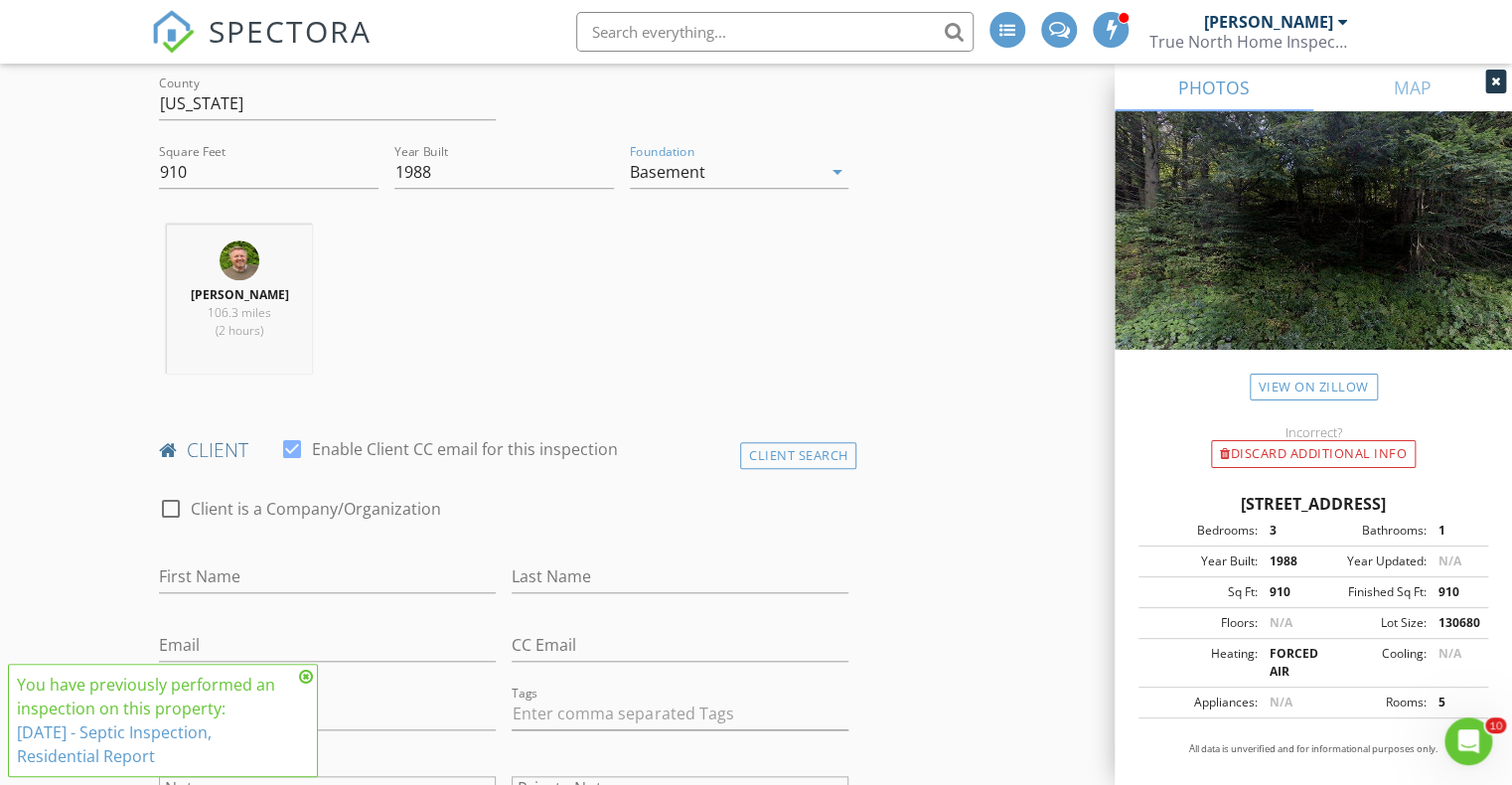 scroll, scrollTop: 734, scrollLeft: 0, axis: vertical 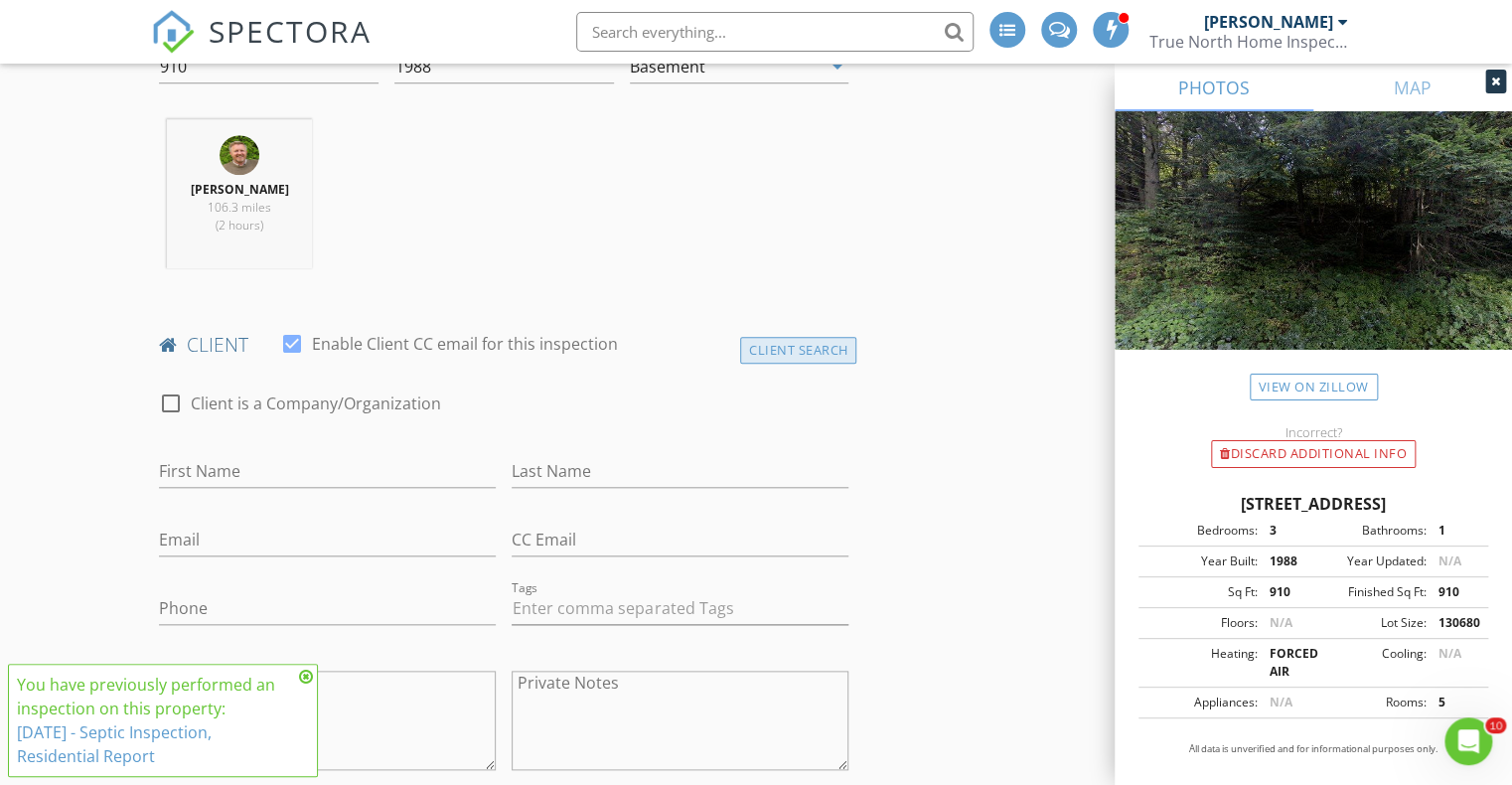 click on "Client Search" at bounding box center [799, 350] 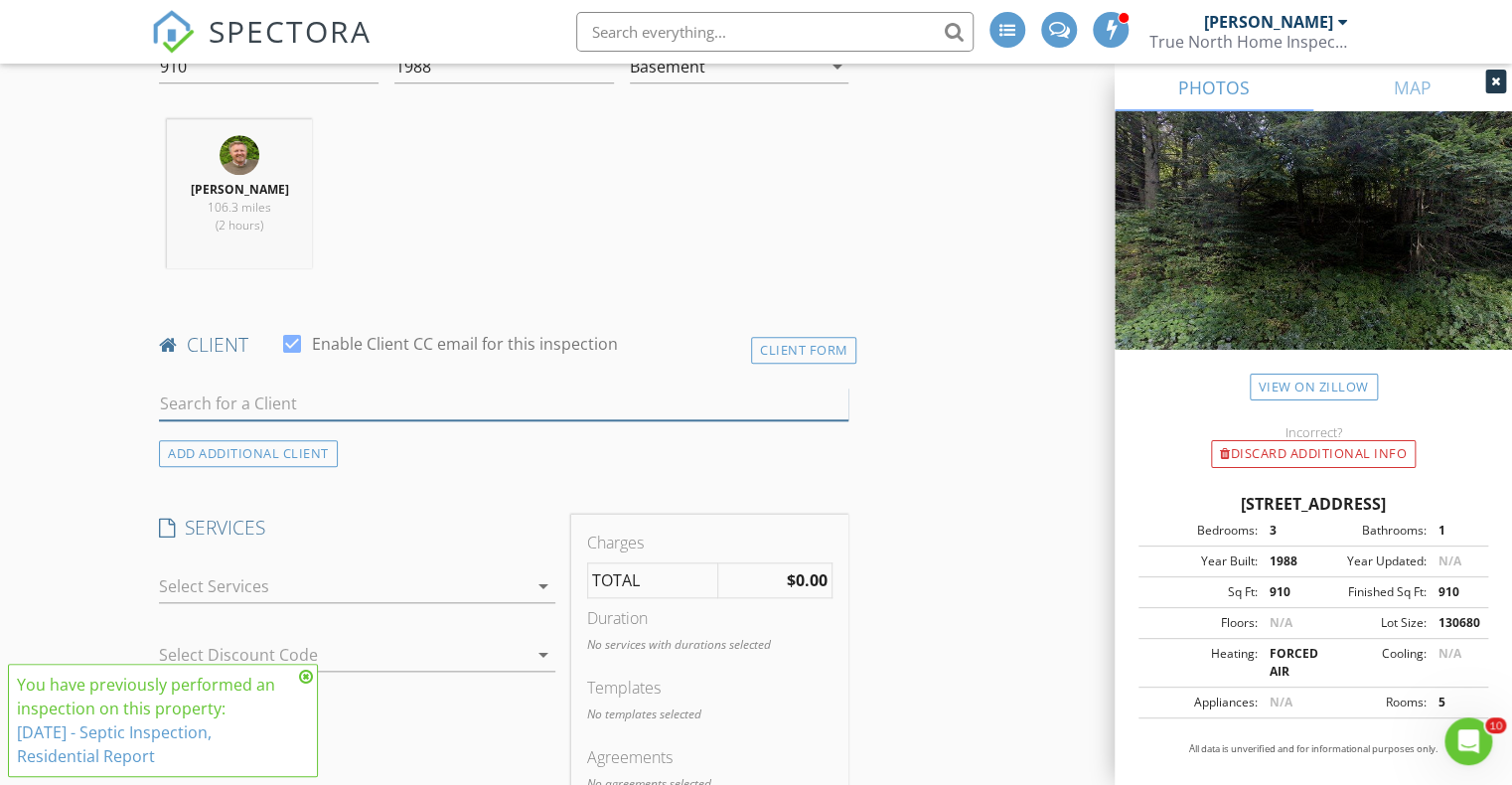 click at bounding box center [504, 403] 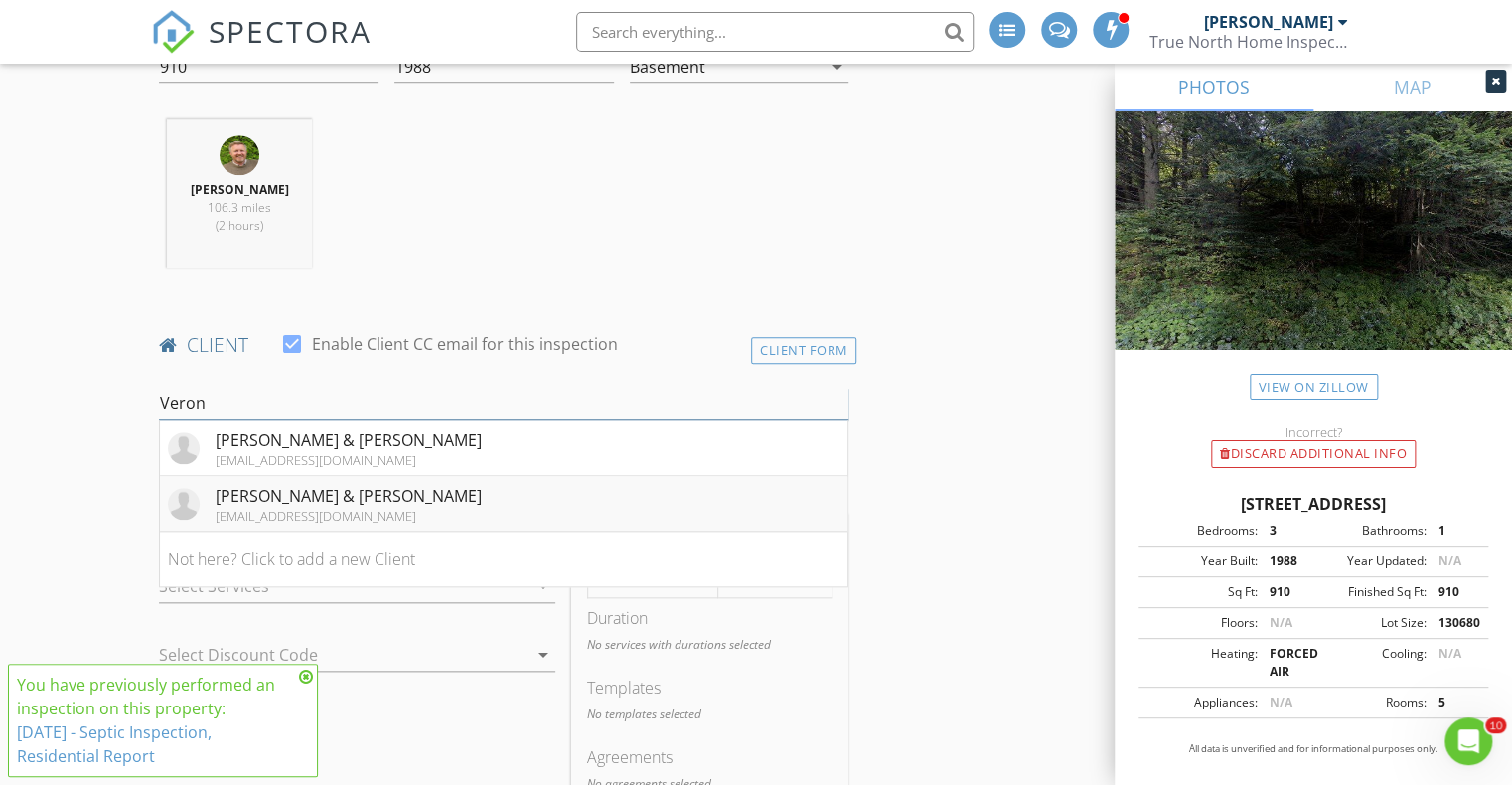 type on "Veron" 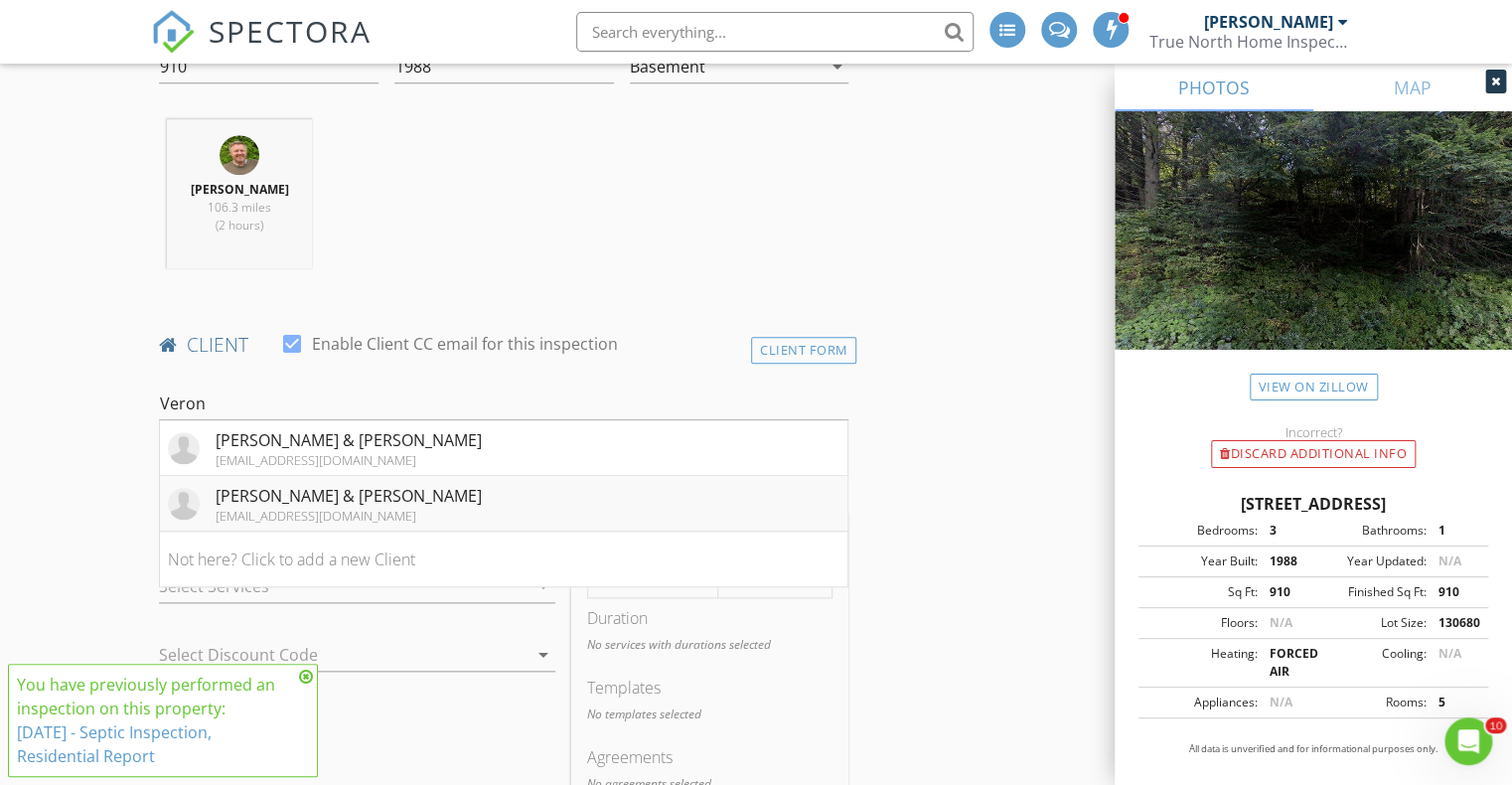 click on "Veronica & Anthony Romee" at bounding box center (349, 496) 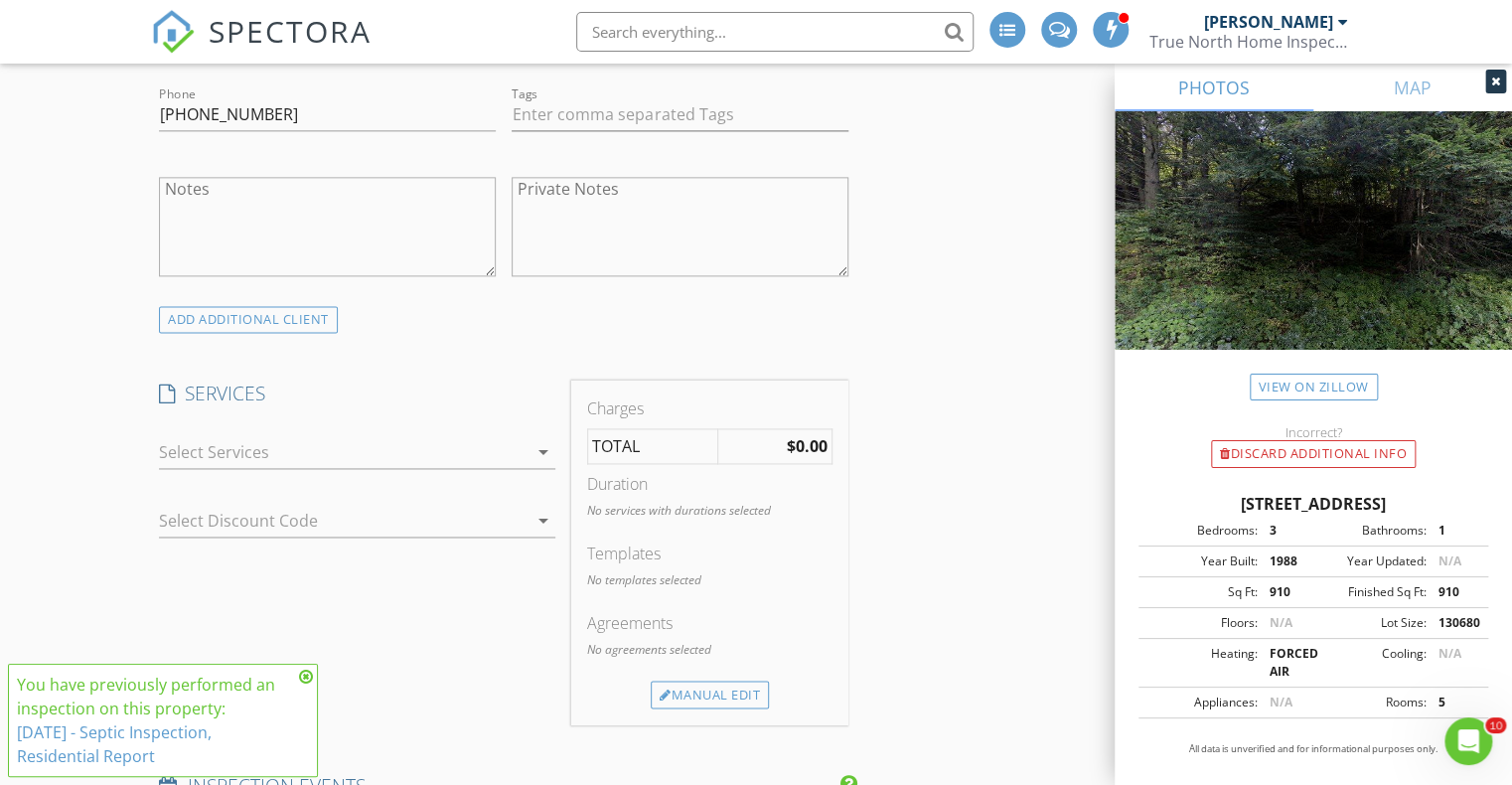 scroll, scrollTop: 1259, scrollLeft: 0, axis: vertical 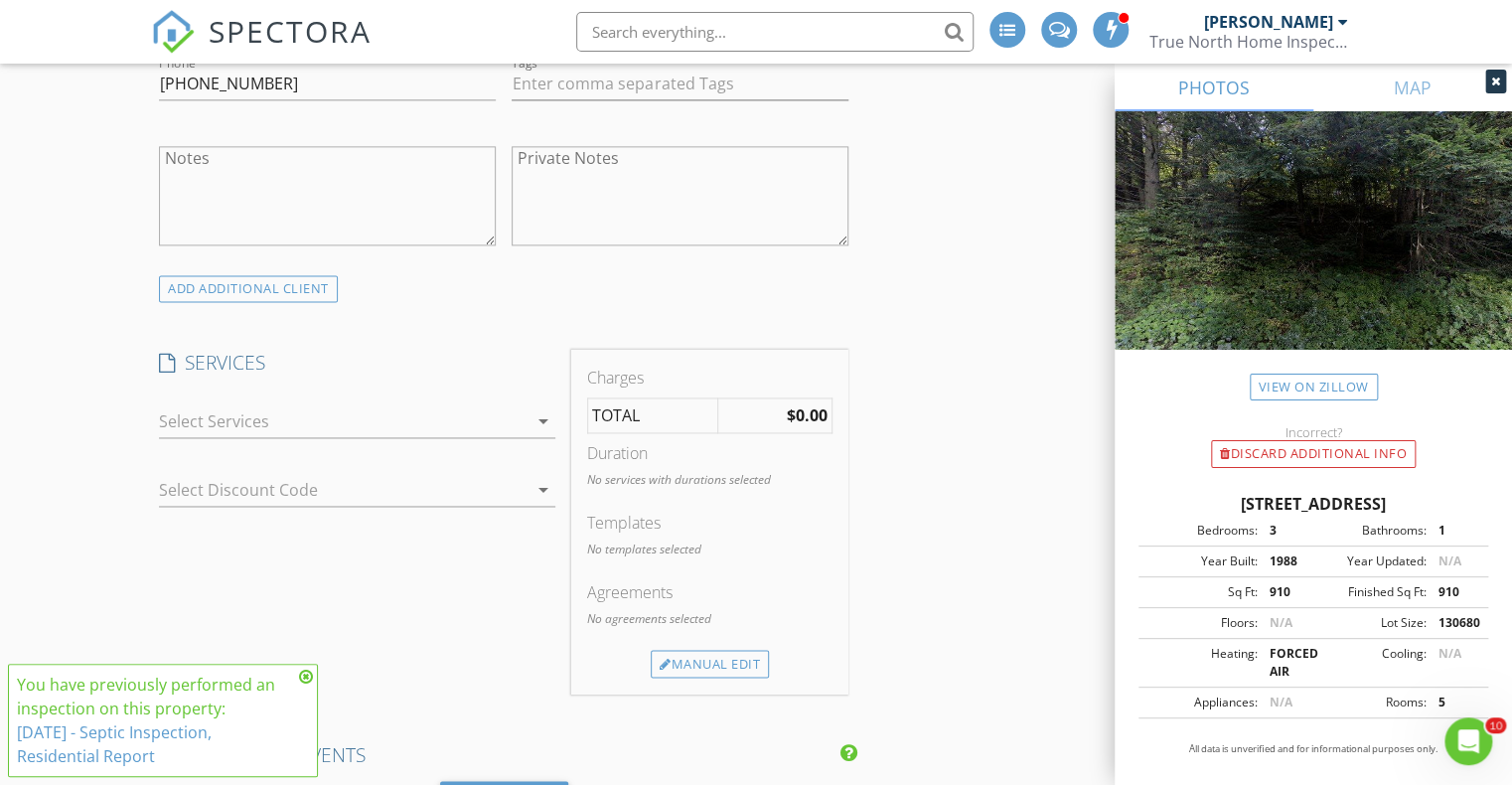 click on "arrow_drop_down" at bounding box center (543, 421) 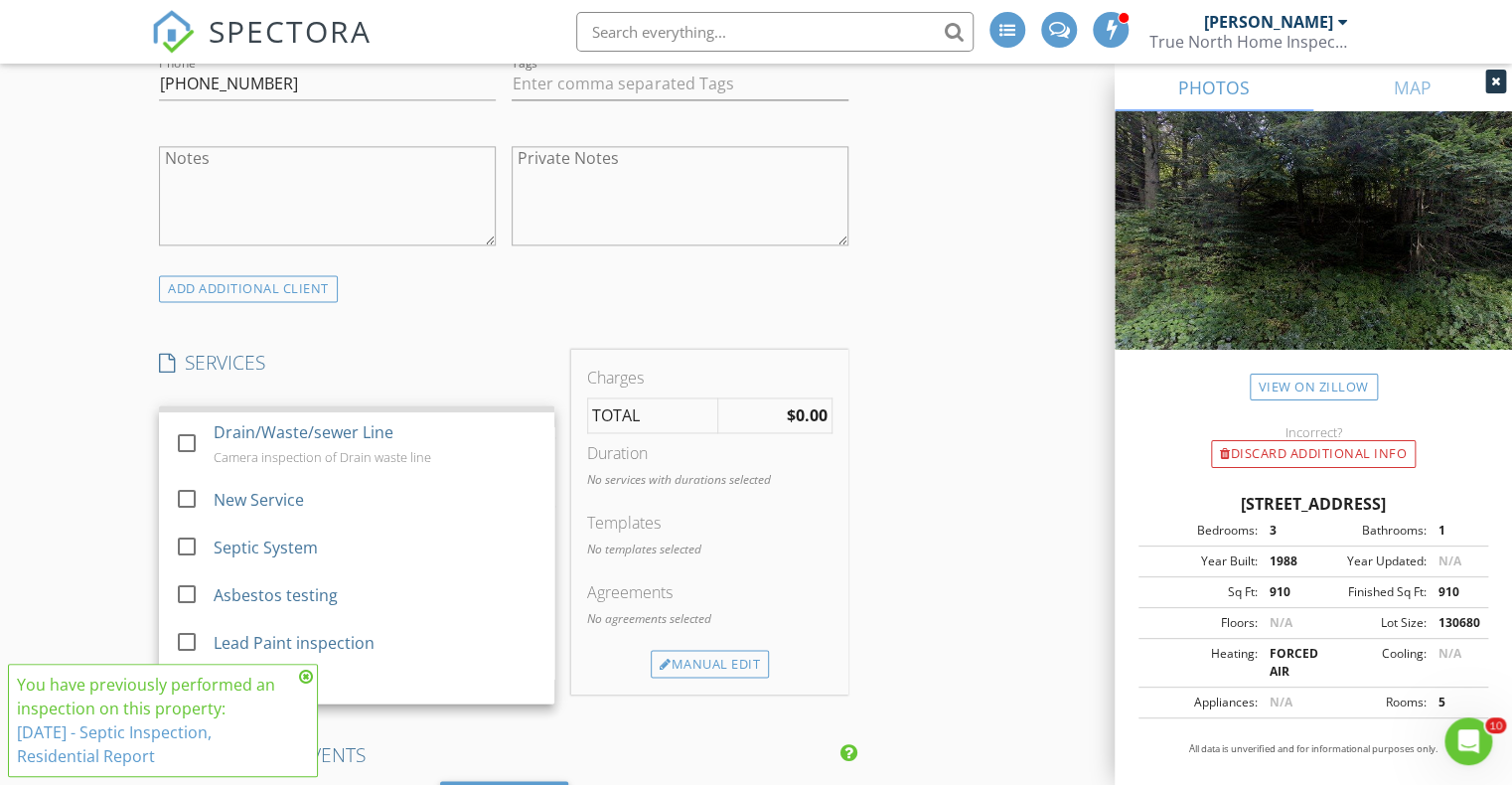 scroll, scrollTop: 290, scrollLeft: 0, axis: vertical 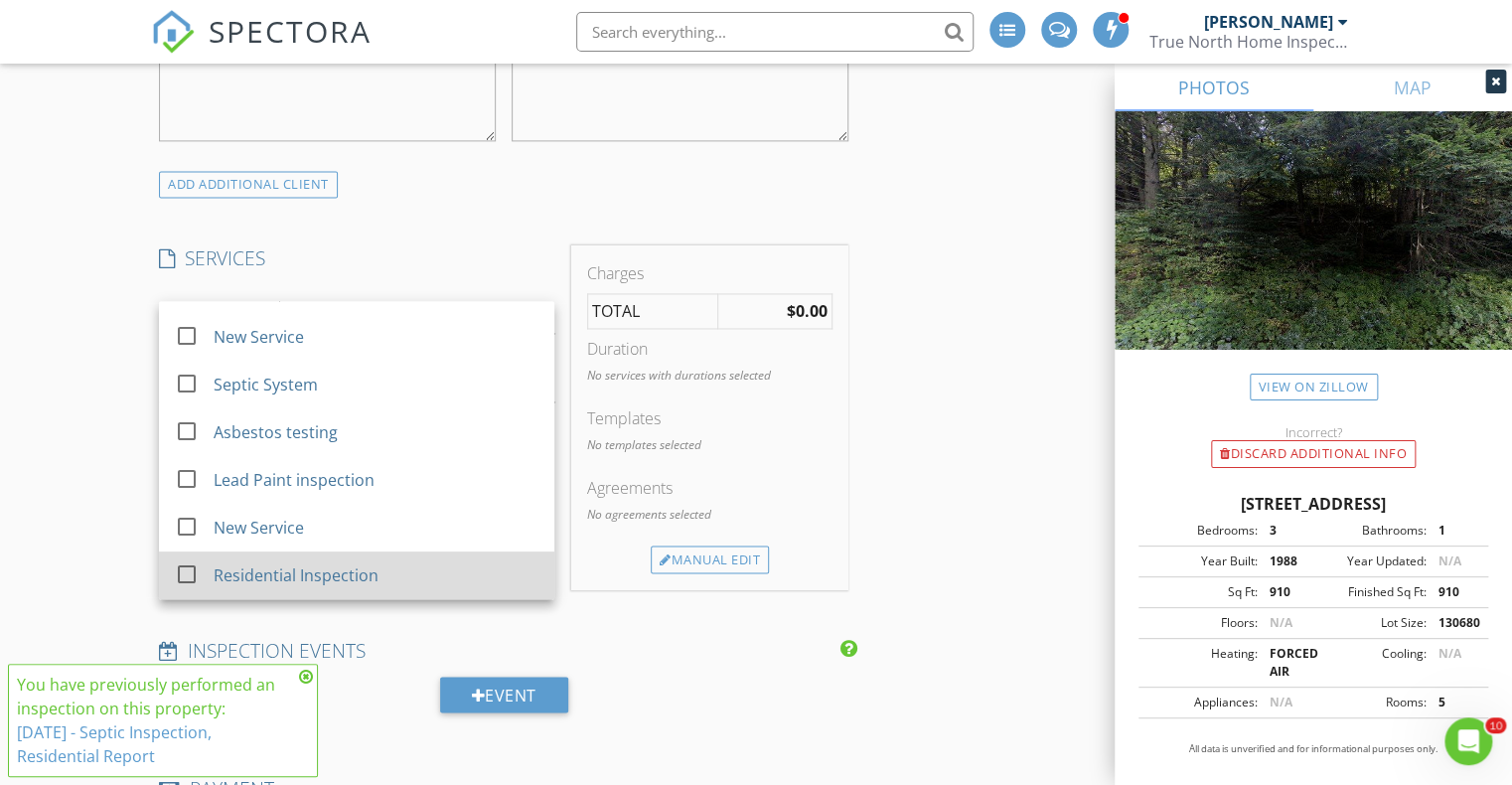 click on "Residential Inspection" at bounding box center (377, 575) 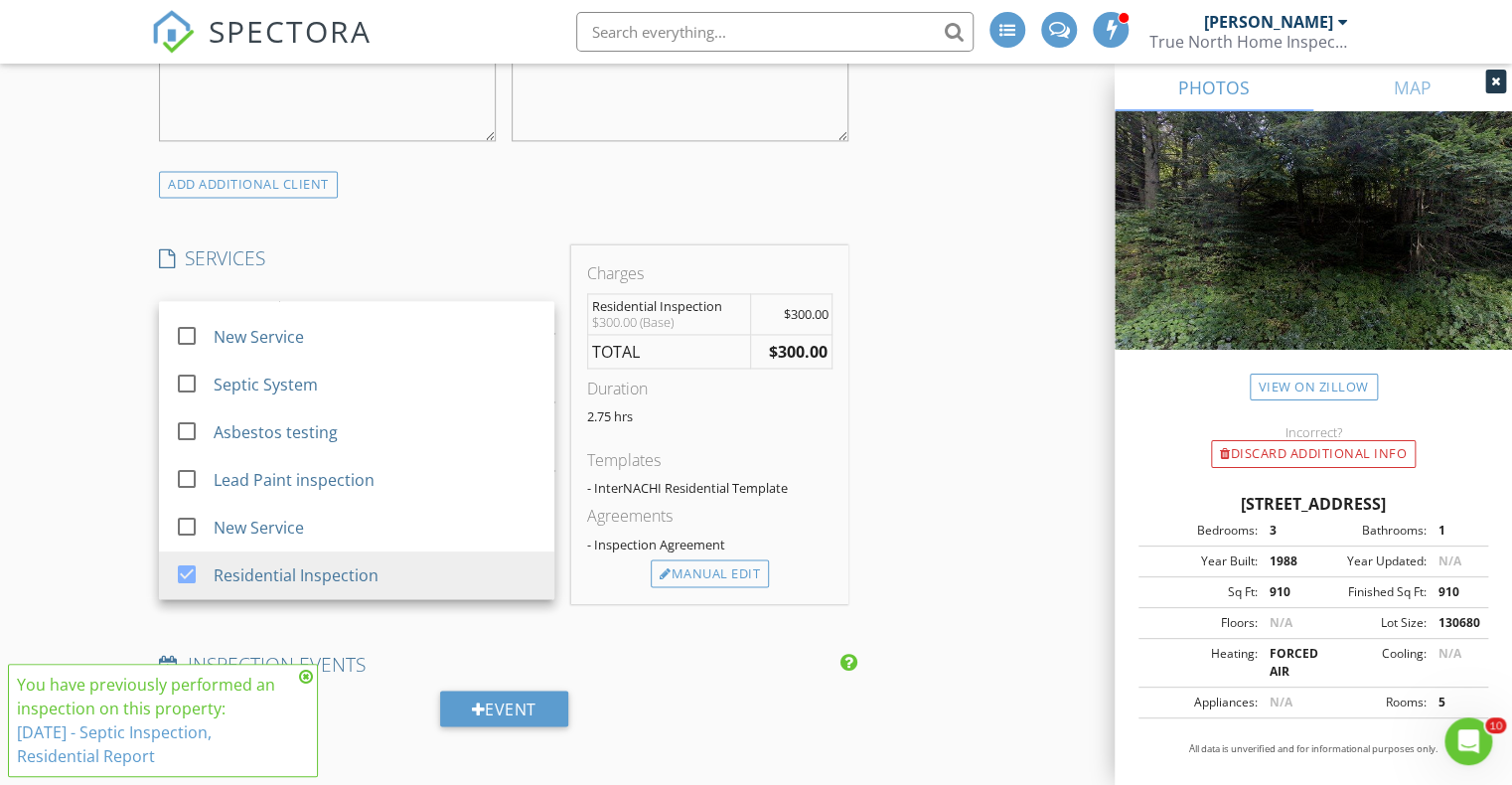 click on "New Inspection
INSPECTOR(S)
check_box   John Brewster   PRIMARY   John Brewster arrow_drop_down   check_box_outline_blank John Brewster specifically requested
Date/Time
07/17/2025 10:00 AM
Location
Address Search       Address 196 Lovers Ln   Unit   City Northfield   State VT   Zip 05663   County Washington     Square Feet 910   Year Built 1988   Foundation Basement arrow_drop_down     John Brewster     106.3 miles     (2 hours)
client
check_box Enable Client CC email for this inspection   Client Search     check_box_outline_blank Client is a Company/Organization     First Name Veronica & Anthony   Last Name Romee   Email vtkrdec18@yahoo.com   CC Email   Phone 239-440-7703         Tags         Notes   Private Notes
ADD ADDITIONAL client
SERVICES
Mobil Home" at bounding box center (756, 650) 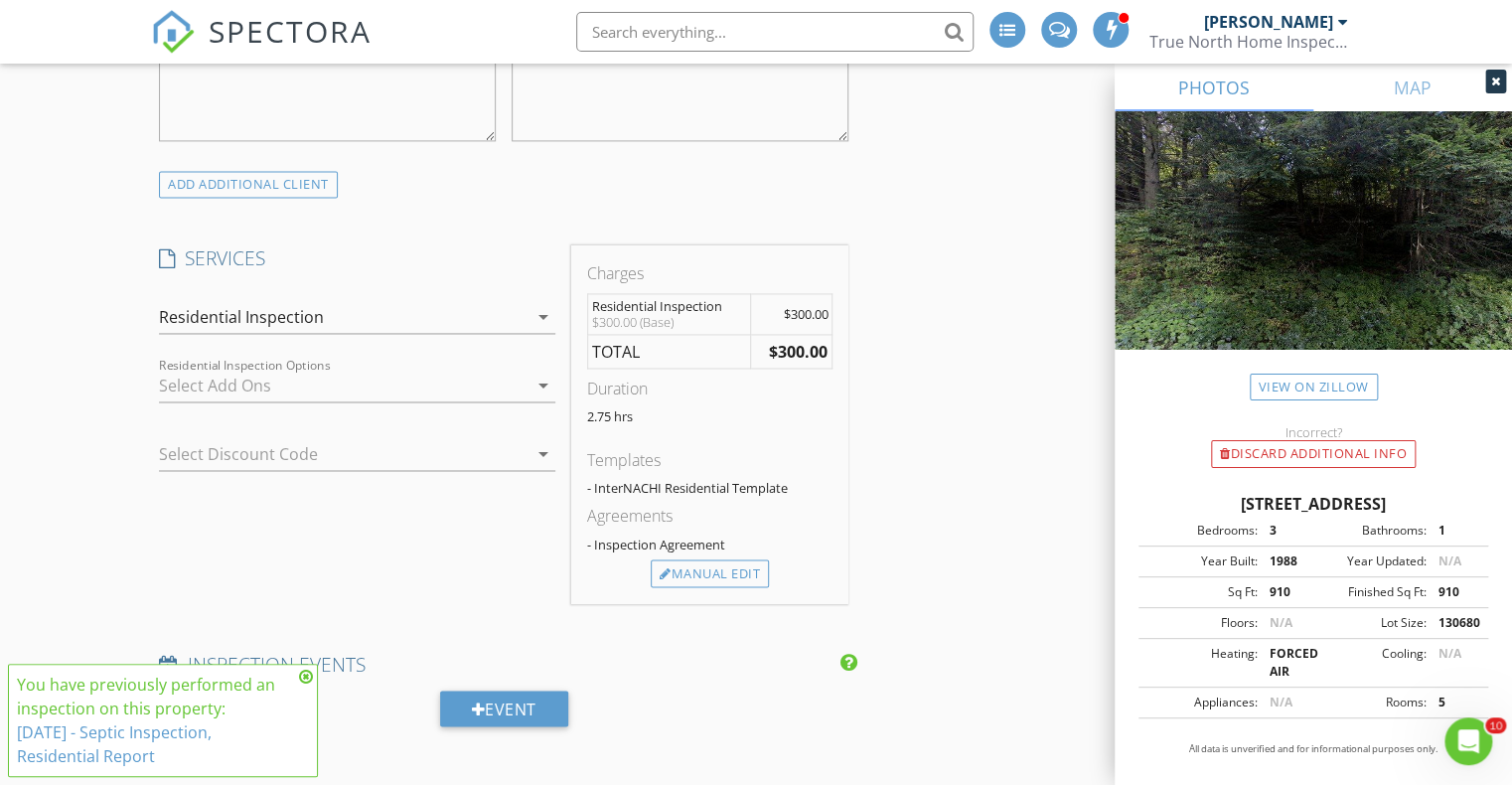 drag, startPoint x: 547, startPoint y: 385, endPoint x: 530, endPoint y: 388, distance: 17.262677 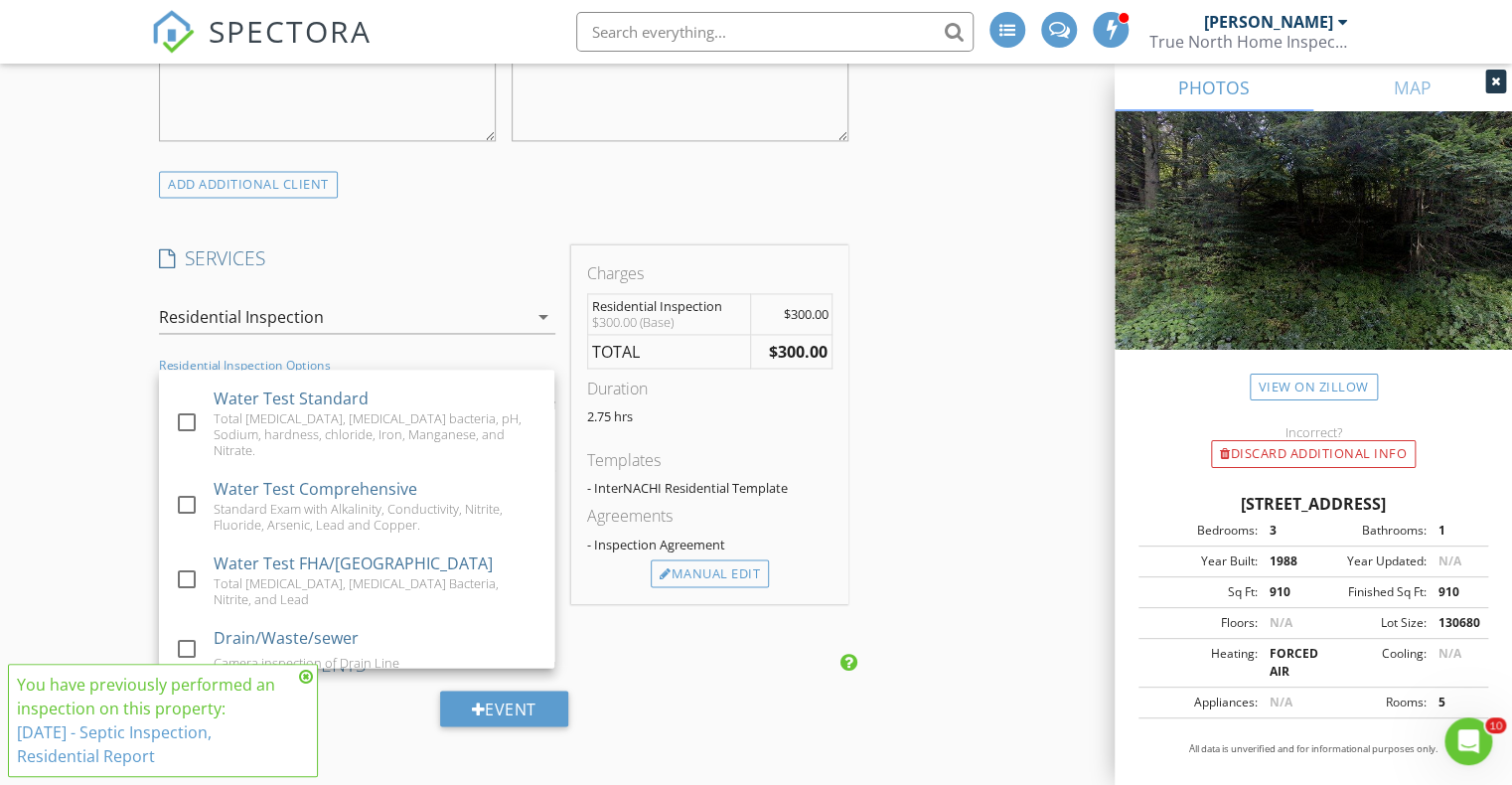 scroll, scrollTop: 233, scrollLeft: 0, axis: vertical 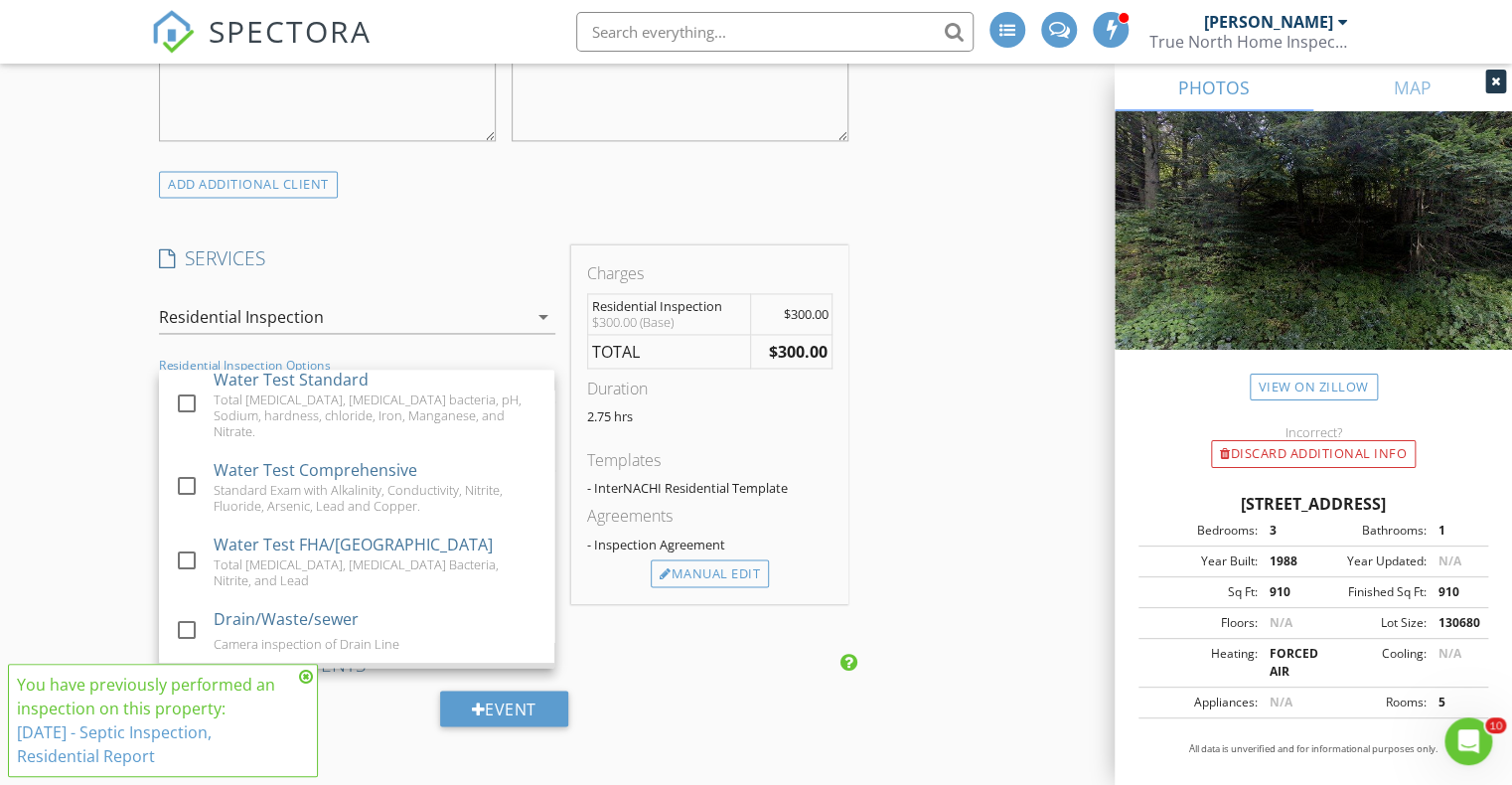 click at bounding box center [187, 686] 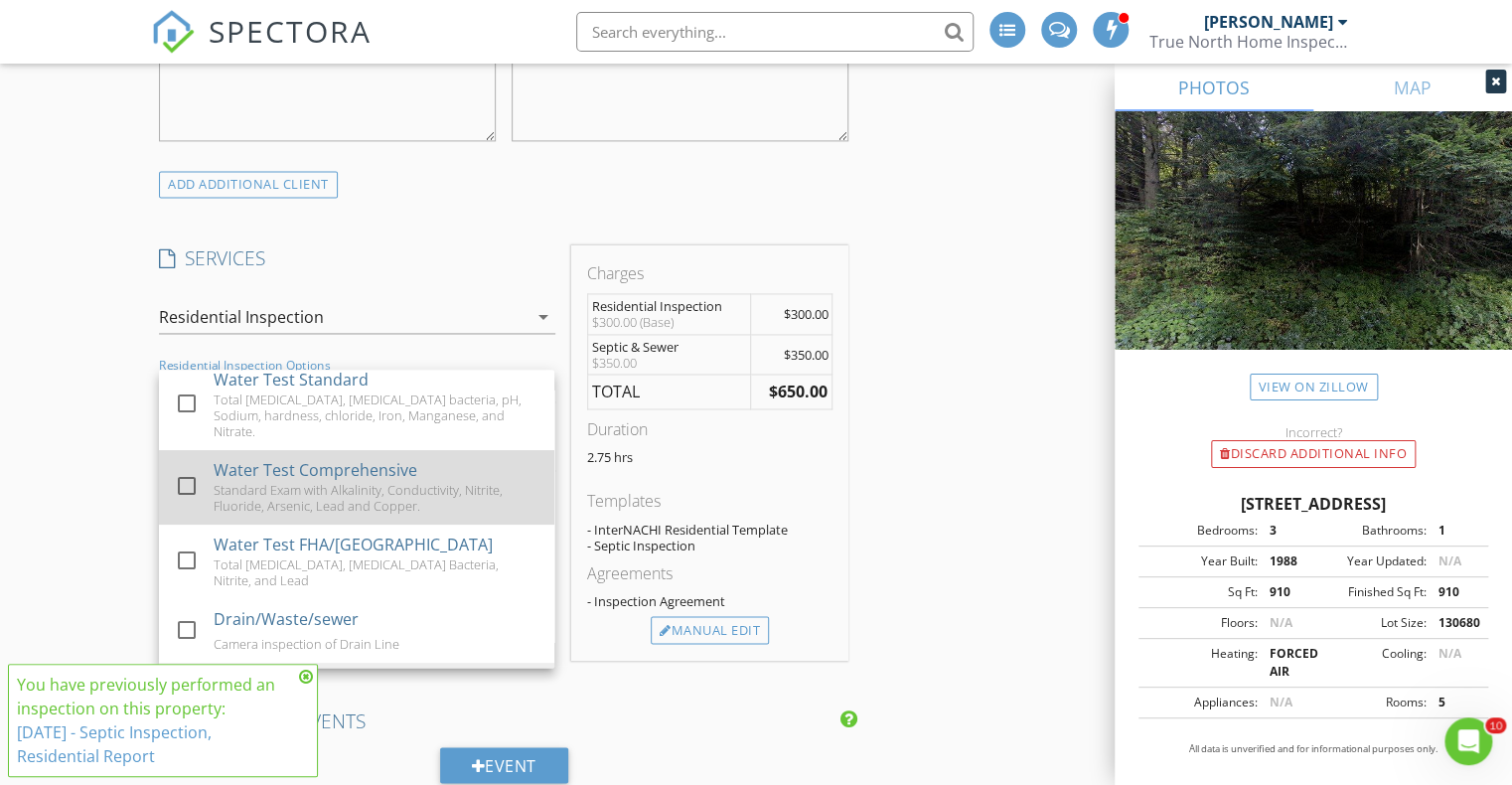 scroll, scrollTop: 103, scrollLeft: 0, axis: vertical 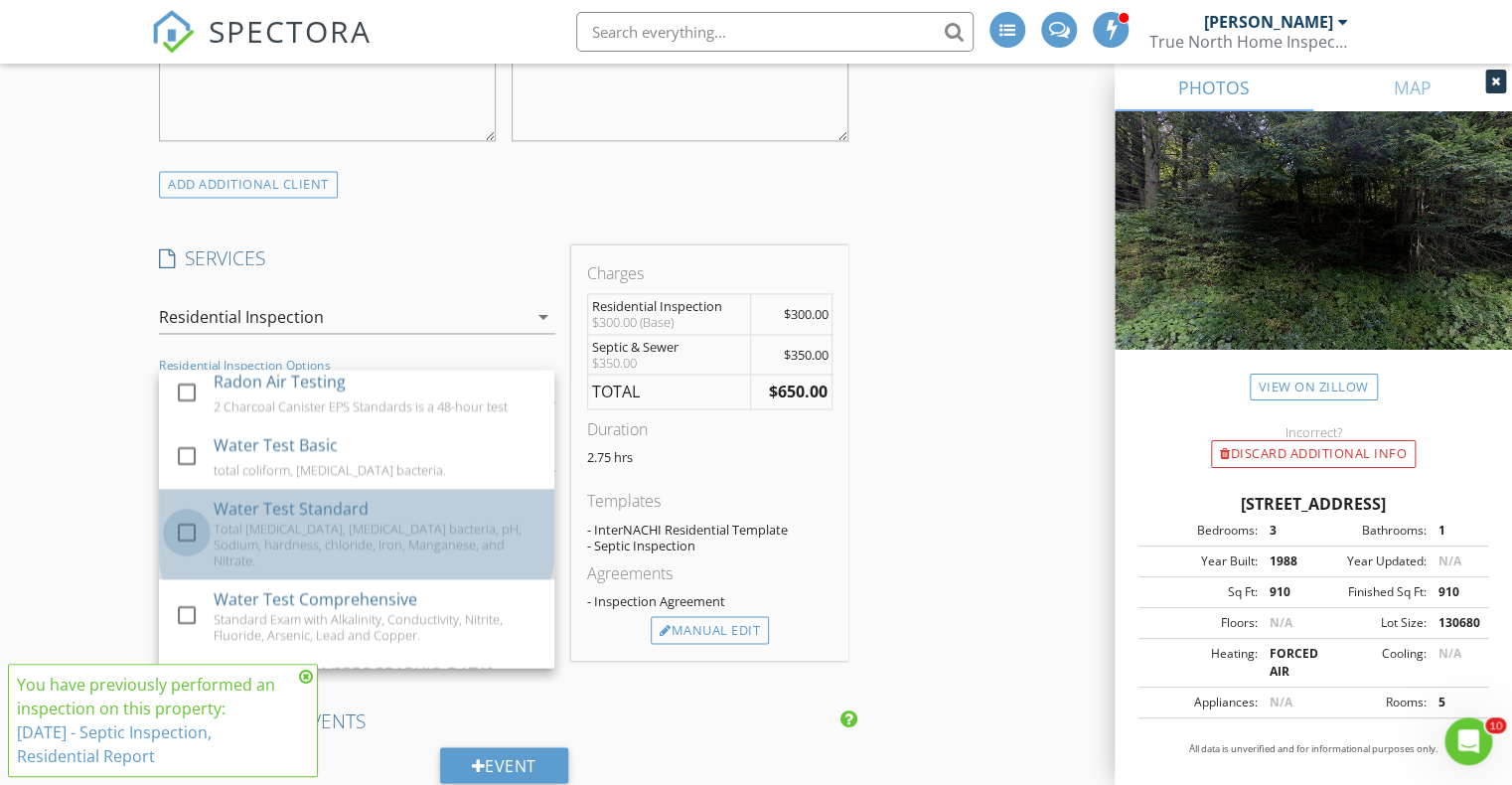click at bounding box center (187, 533) 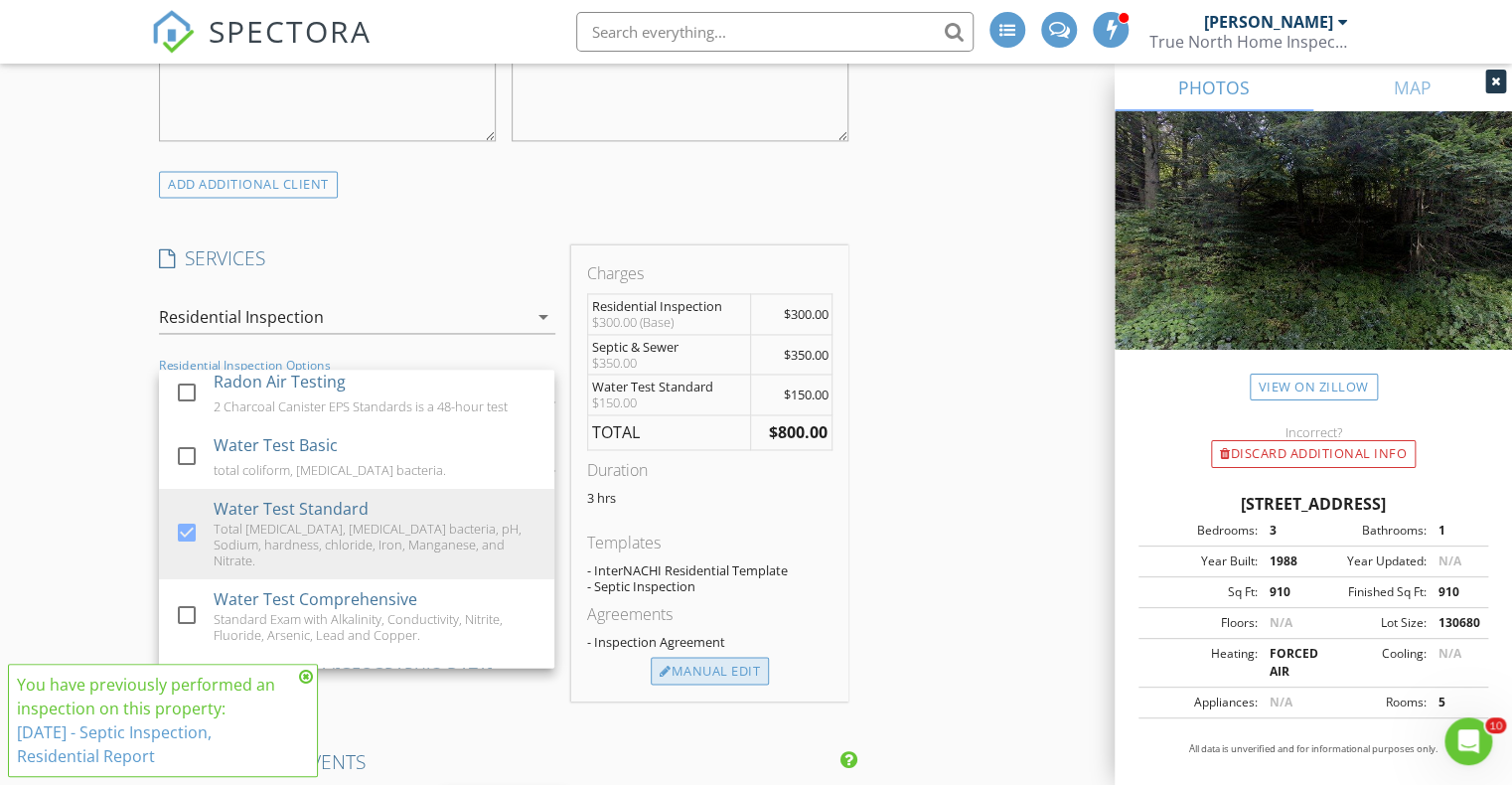 click on "Manual Edit" at bounding box center [709, 671] 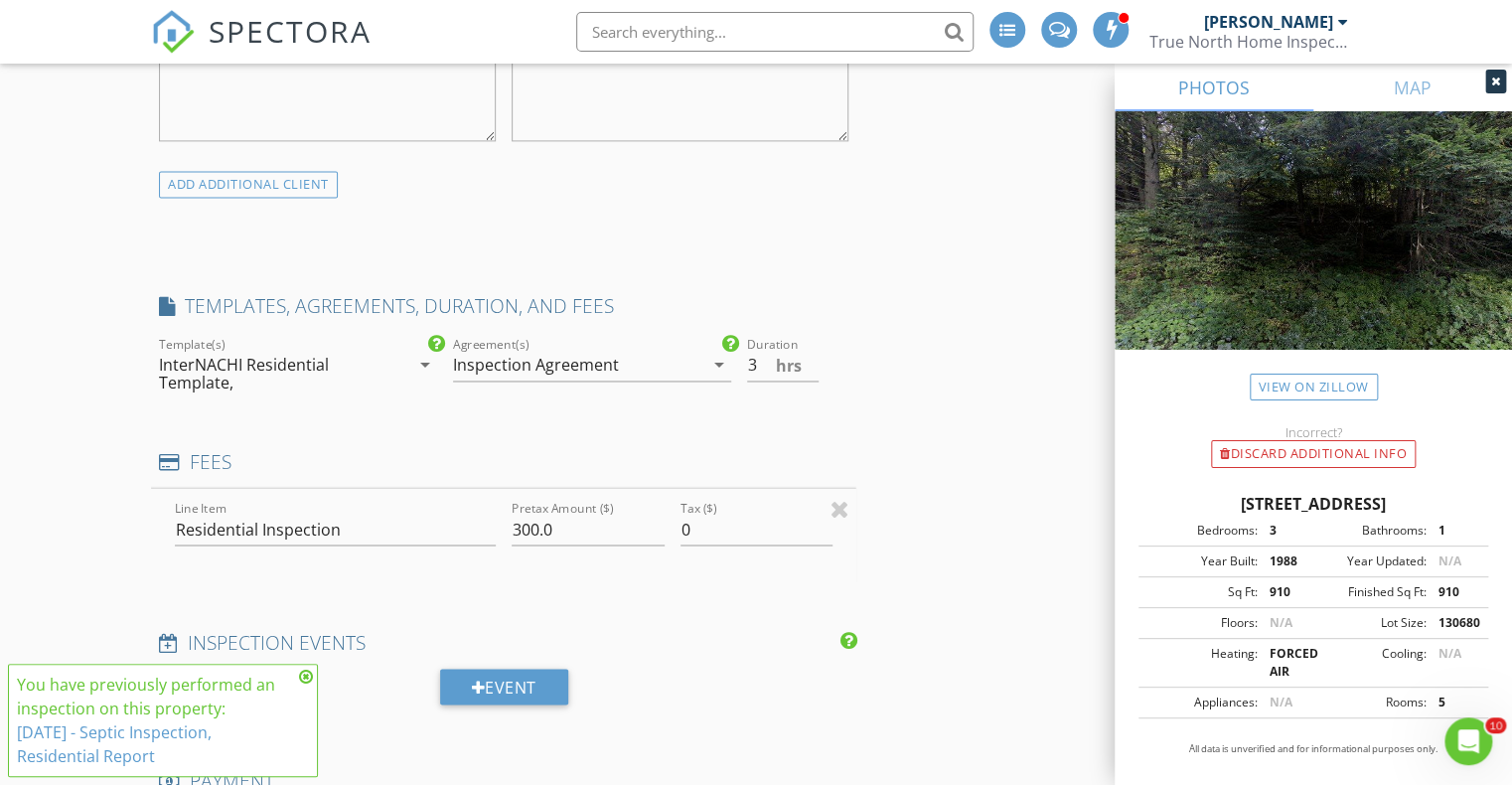 scroll, scrollTop: 103, scrollLeft: 0, axis: vertical 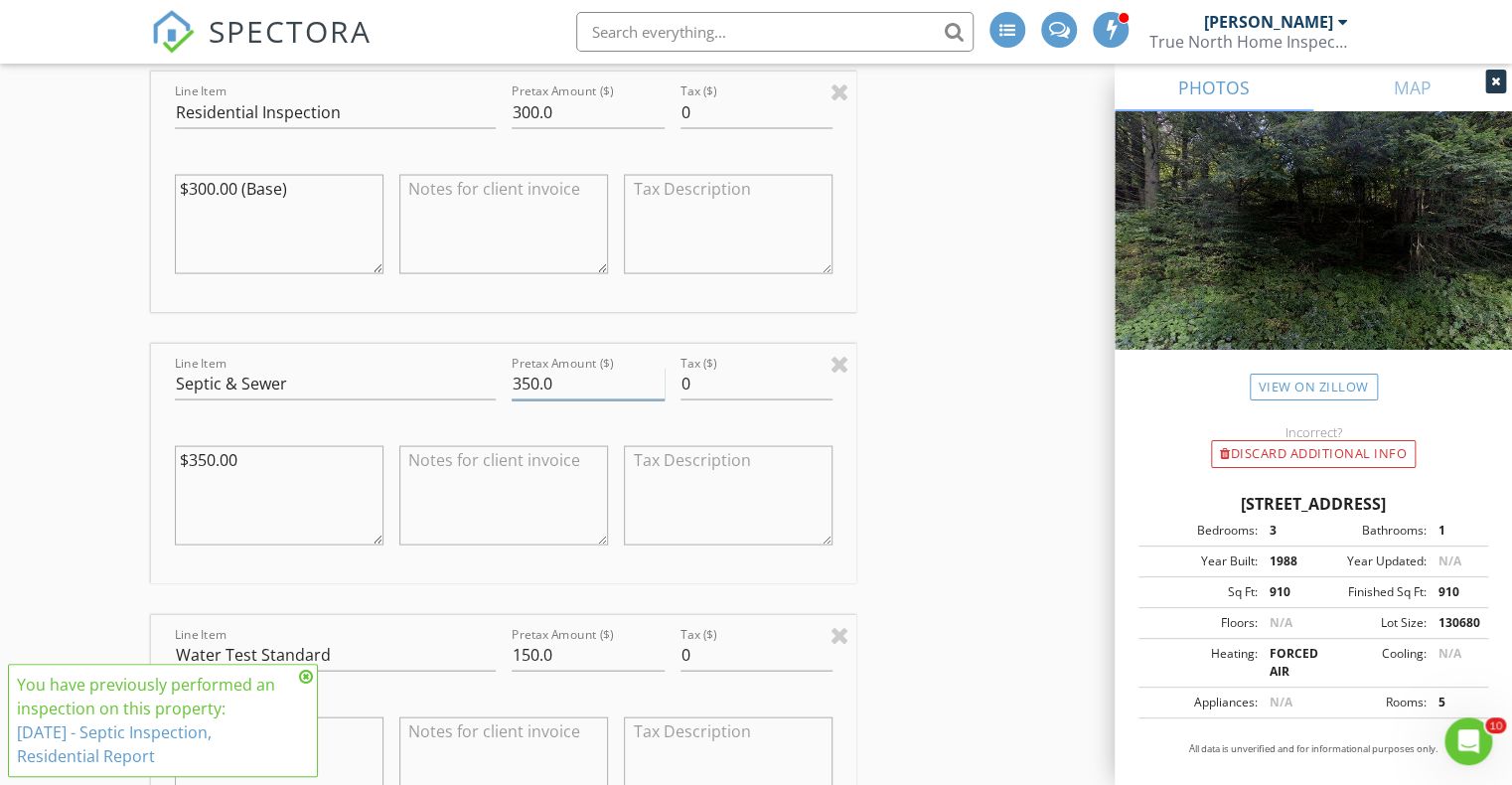 click on "350.0" at bounding box center [588, 383] 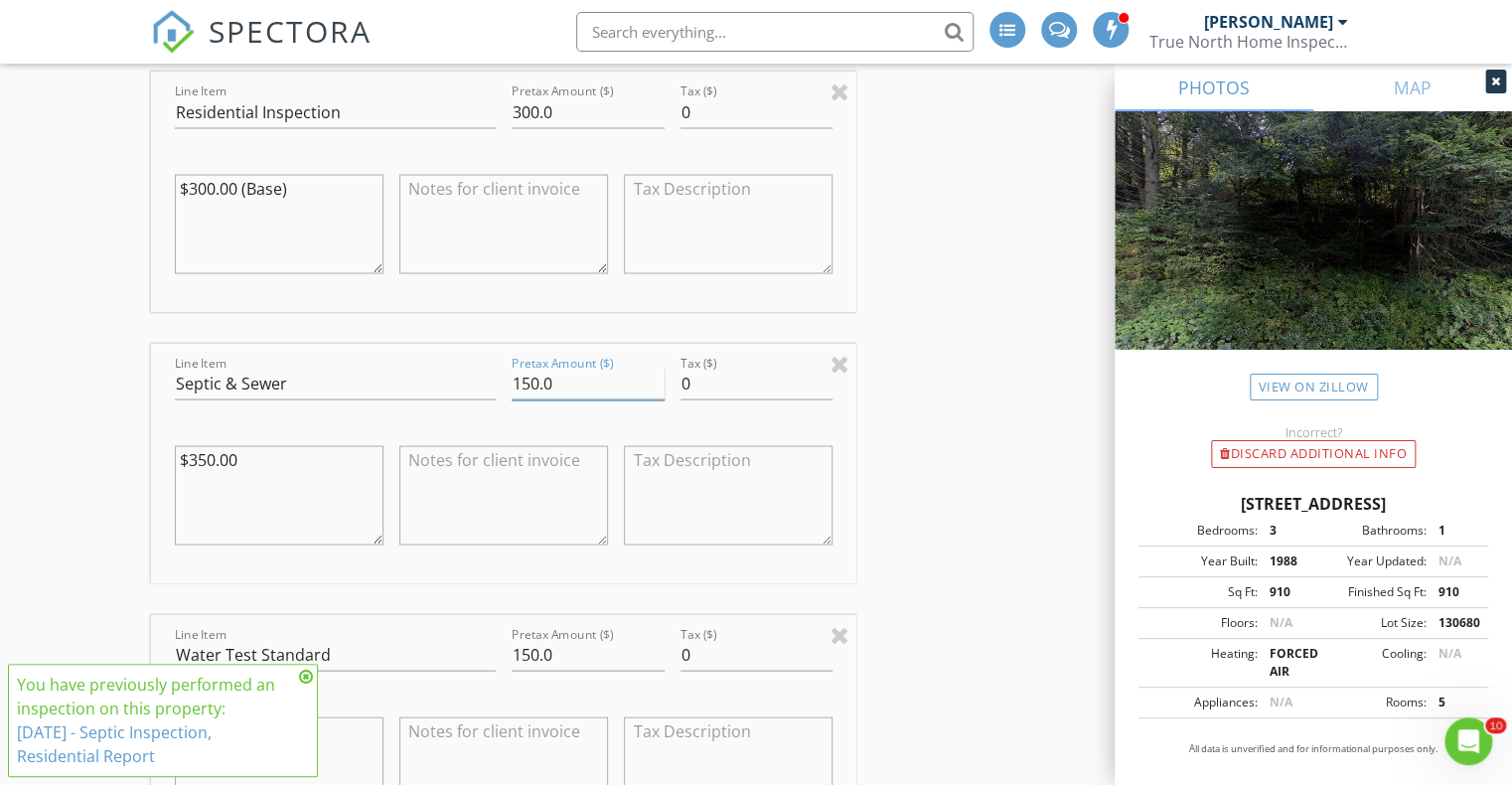 type on "150.0" 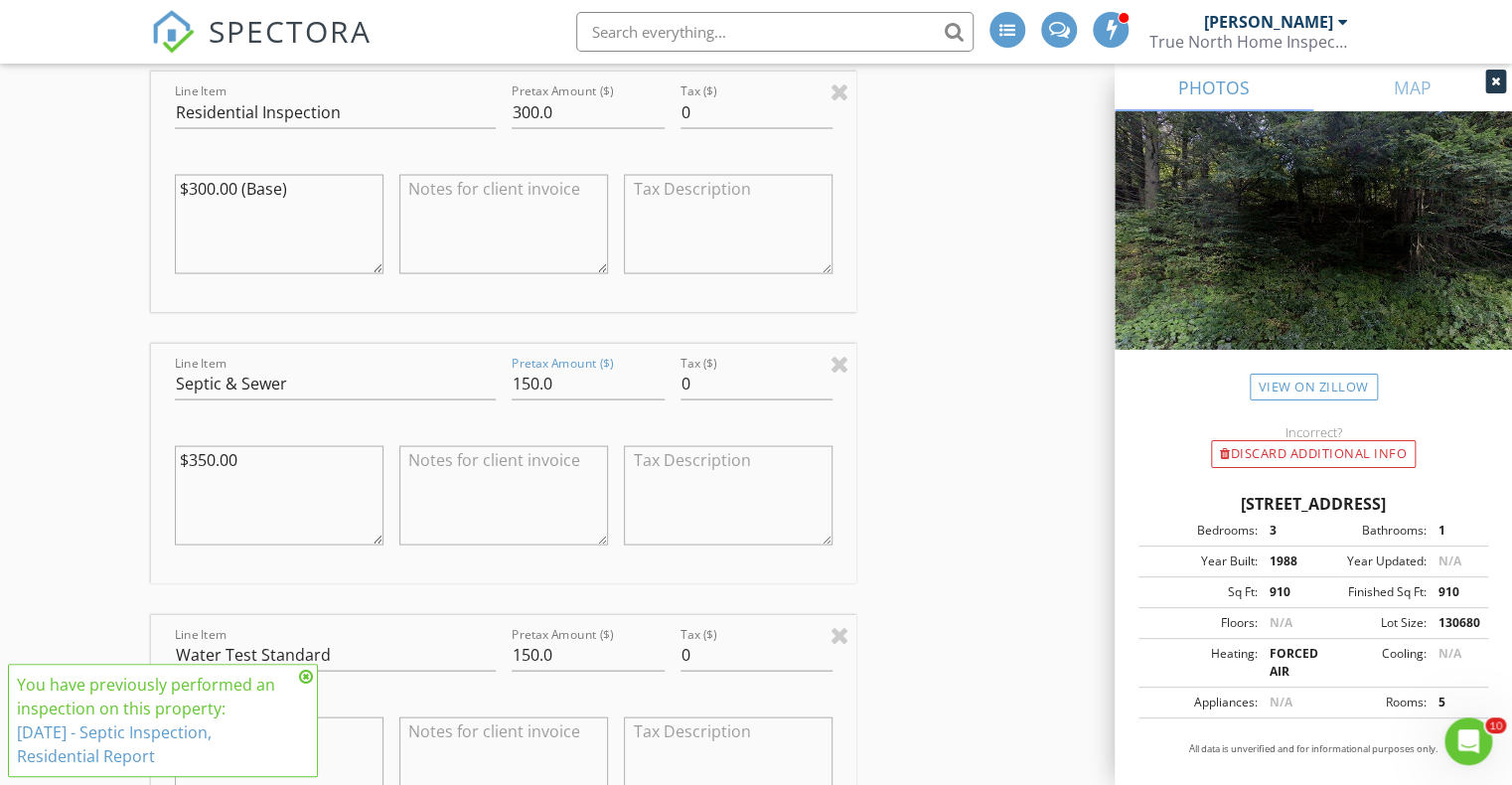 drag, startPoint x: 38, startPoint y: 438, endPoint x: 73, endPoint y: 422, distance: 38.483763 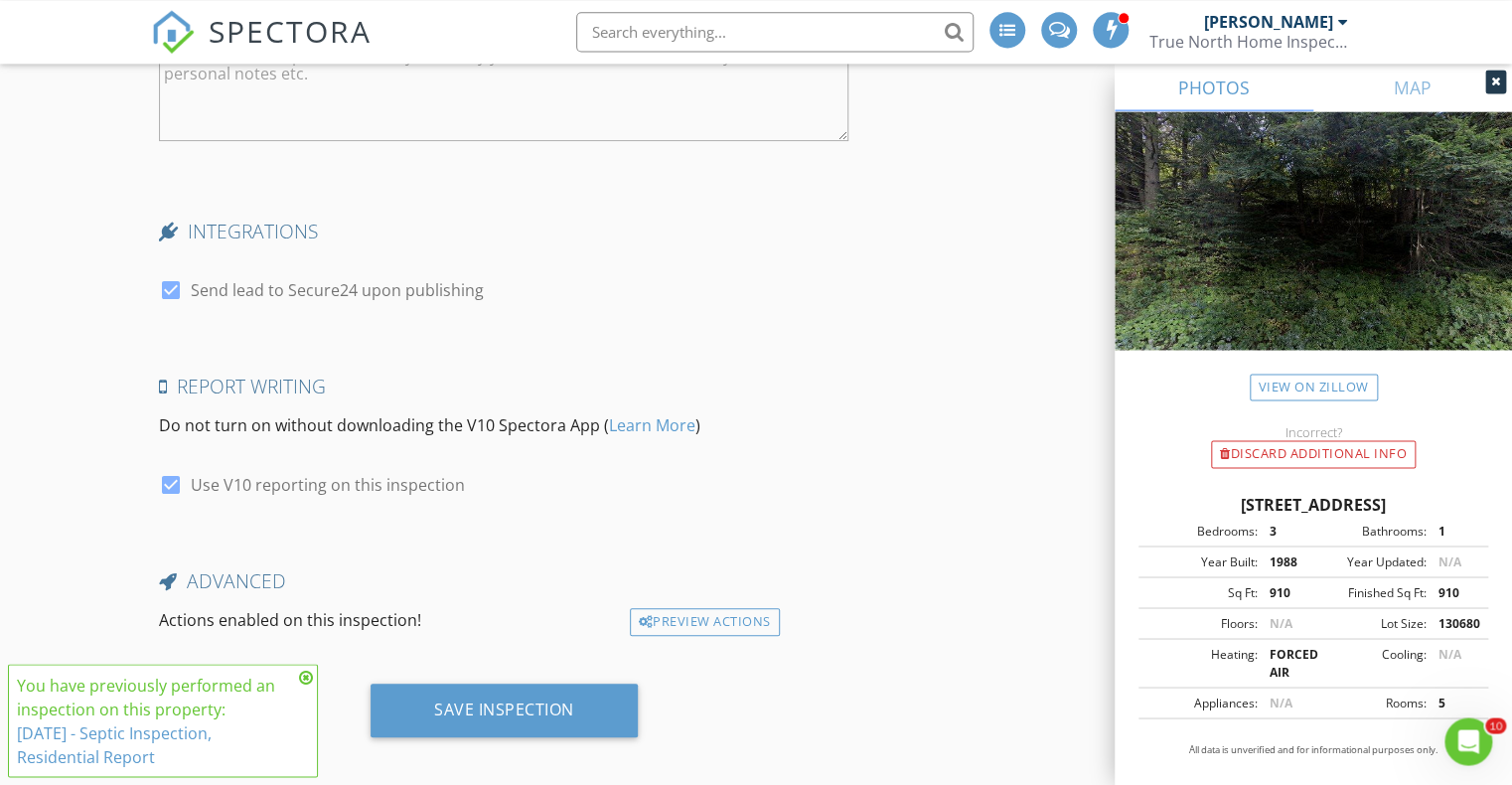 scroll, scrollTop: 3915, scrollLeft: 0, axis: vertical 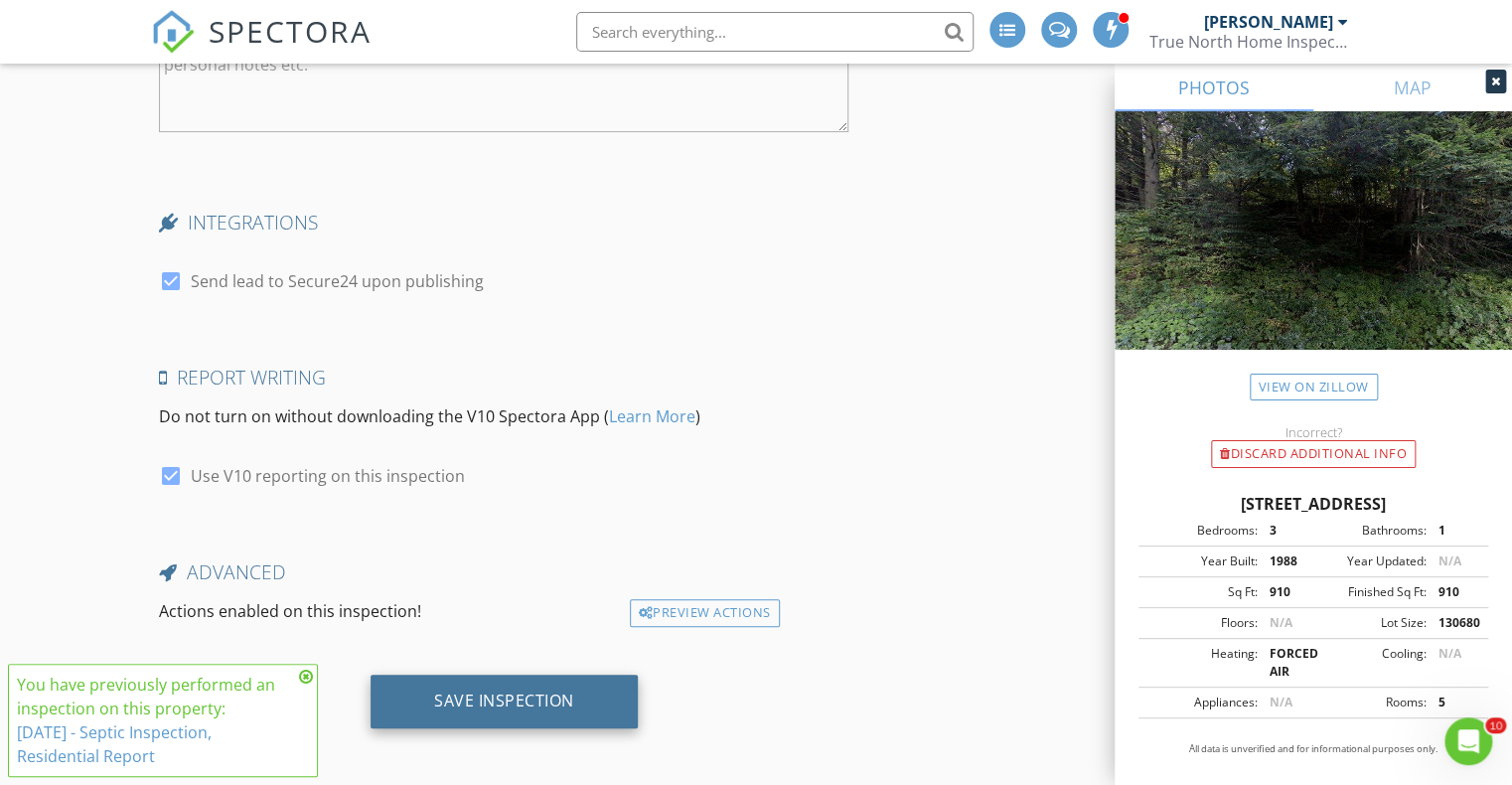 click on "Save Inspection" at bounding box center (504, 701) 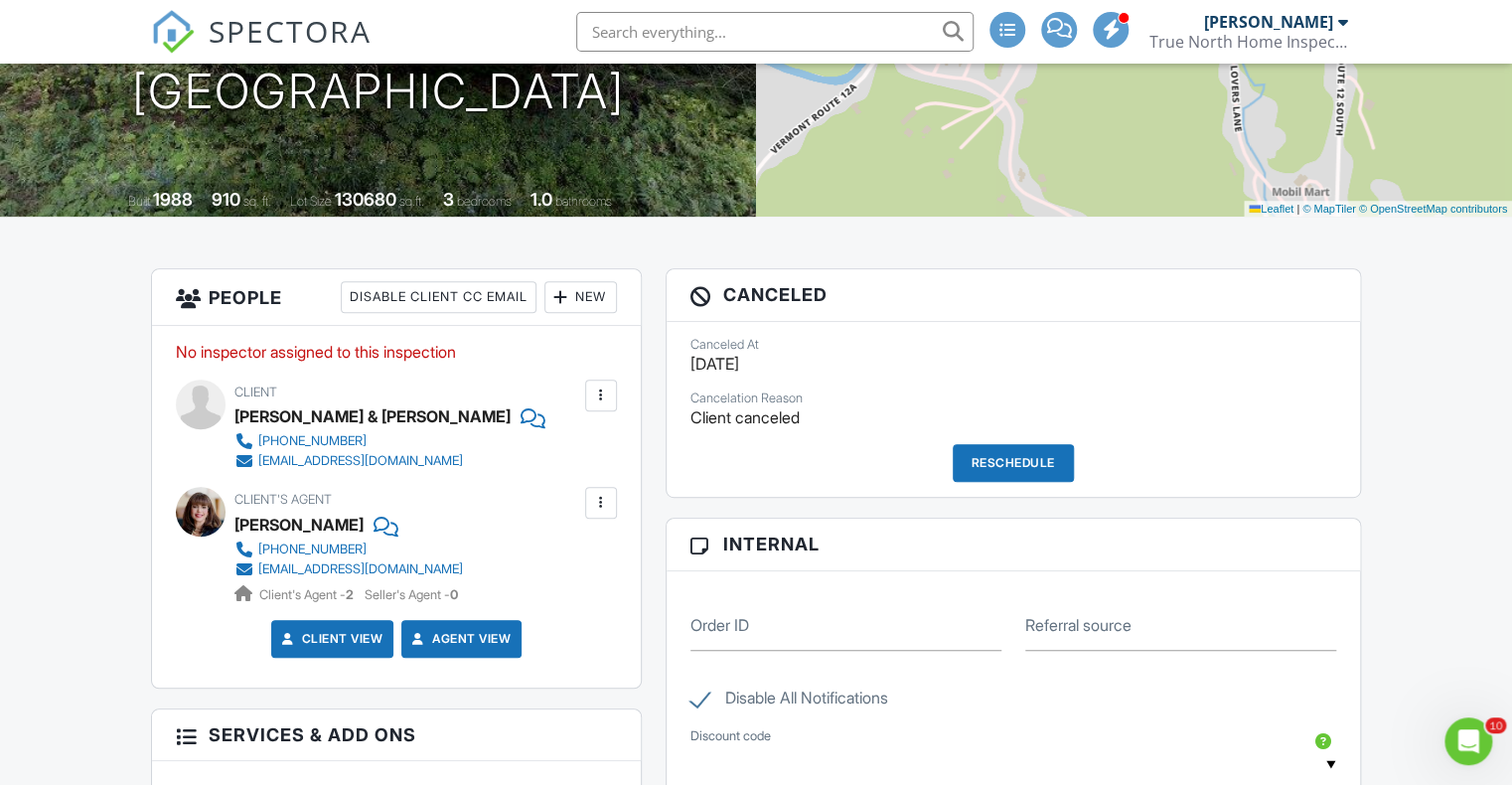 scroll, scrollTop: 0, scrollLeft: 0, axis: both 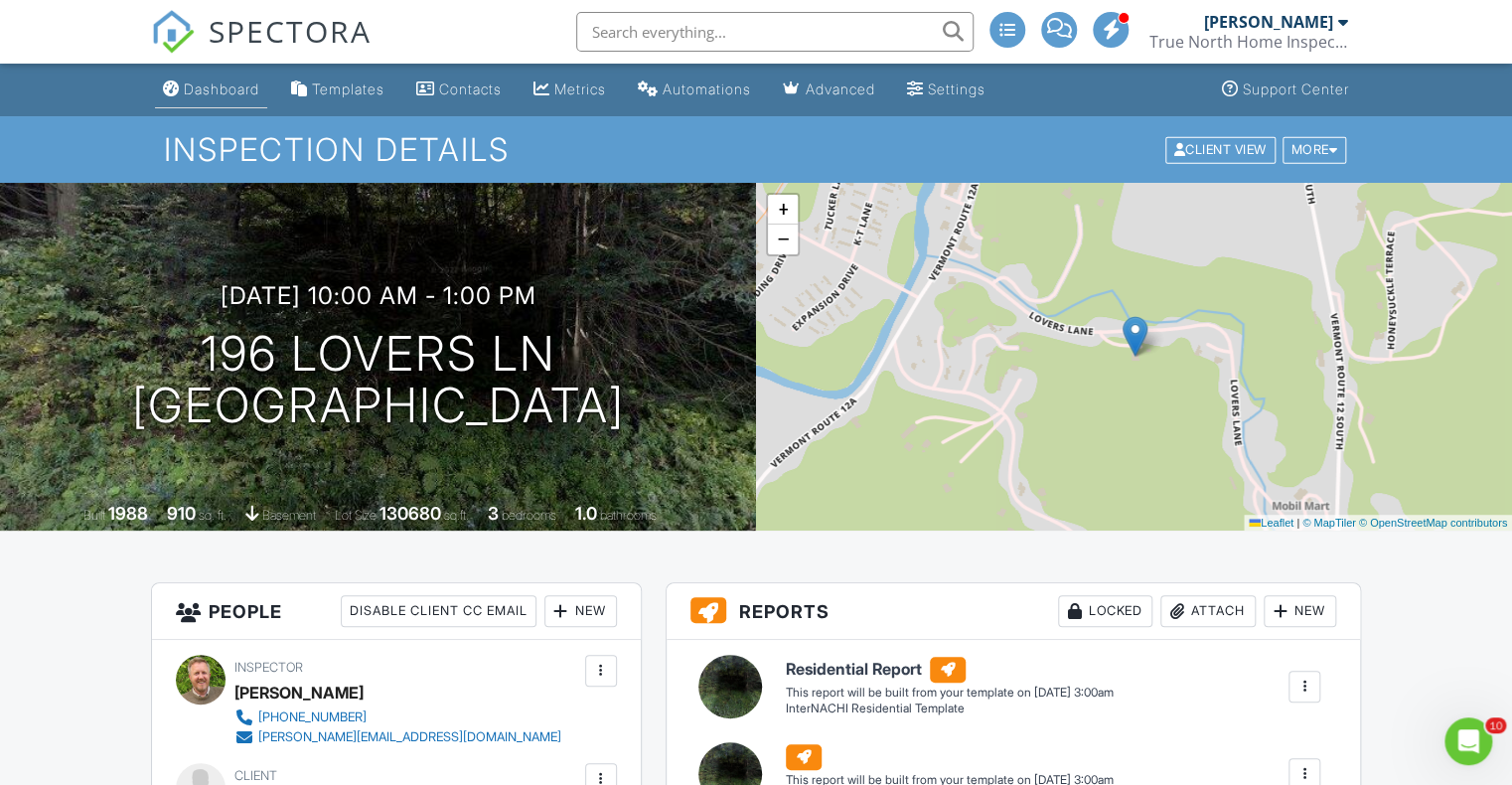 click on "Dashboard" at bounding box center [222, 88] 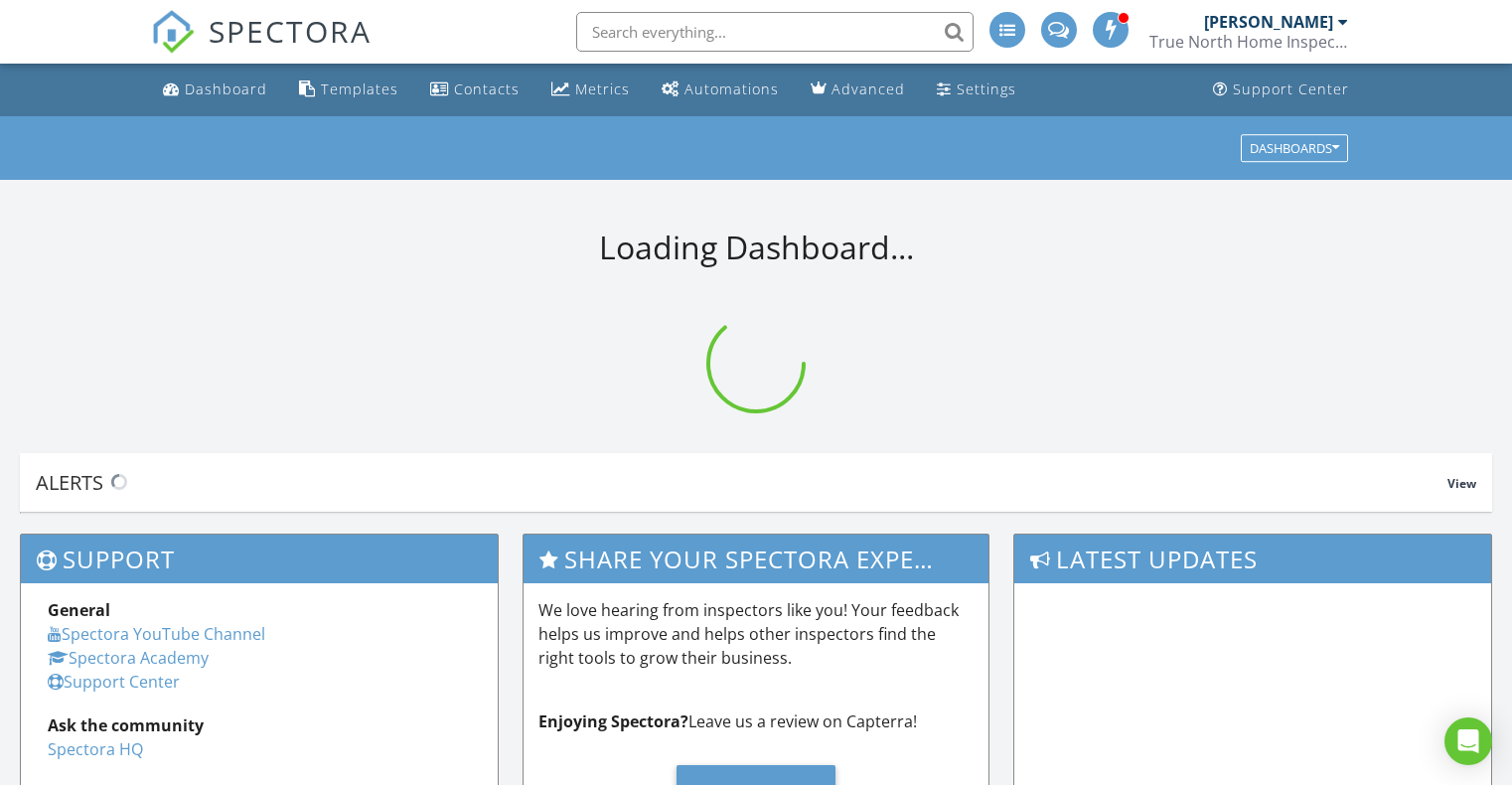 scroll, scrollTop: 0, scrollLeft: 0, axis: both 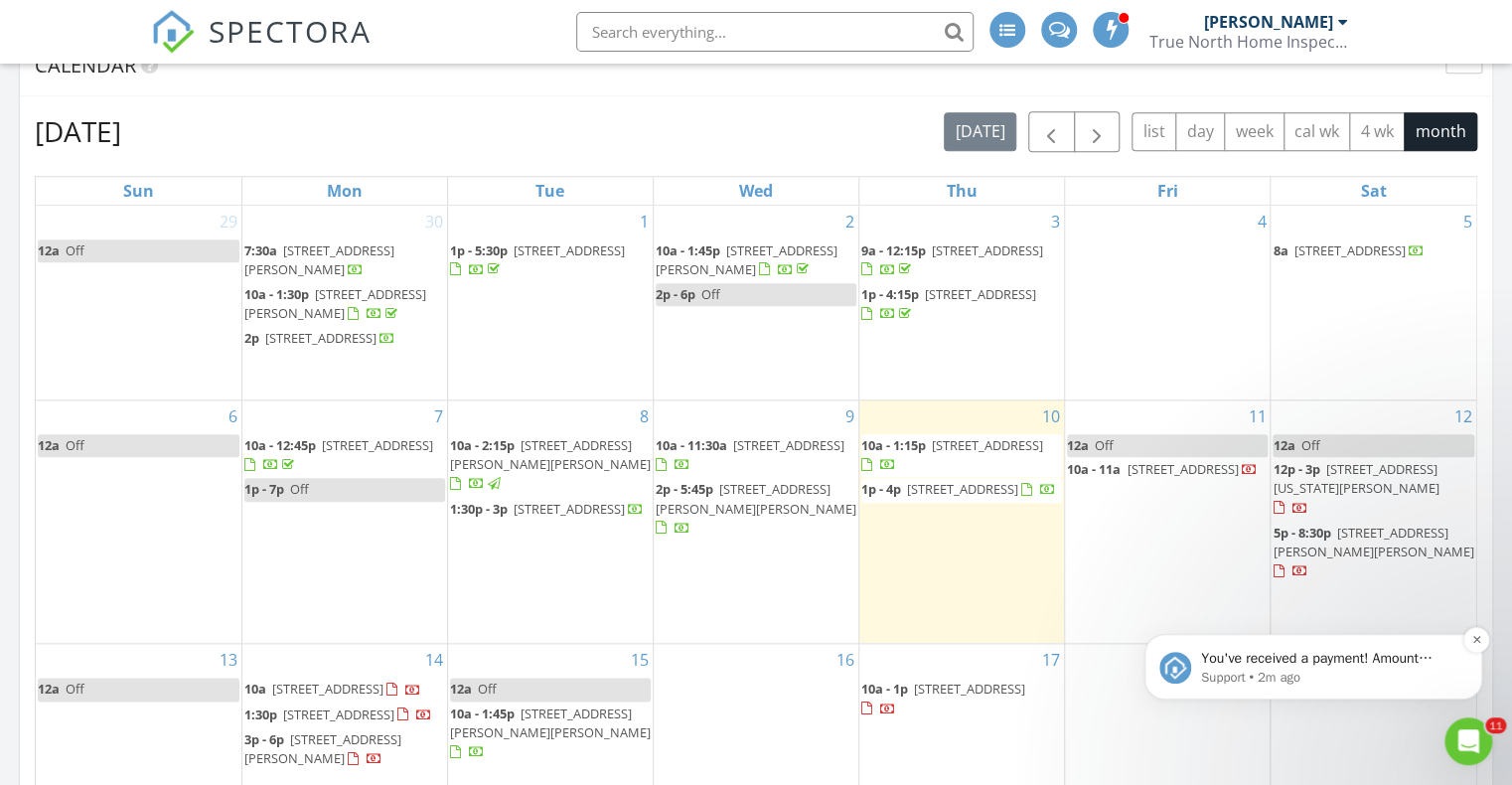 click on "You've received a payment!  Amount  $750.00  Fee  $20.93  Net  $729.07  Transaction #  pi_3RjHeRK7snlDGpRF0RsErMPh  Inspection  [STREET_ADDRESS] Payouts to your bank or debit card occur on a daily basis. Each payment usually takes two business days to process. You can view your pending payout amount here. If you have any questions reach out on our chat bubble at [DOMAIN_NAME]." at bounding box center [1329, 659] 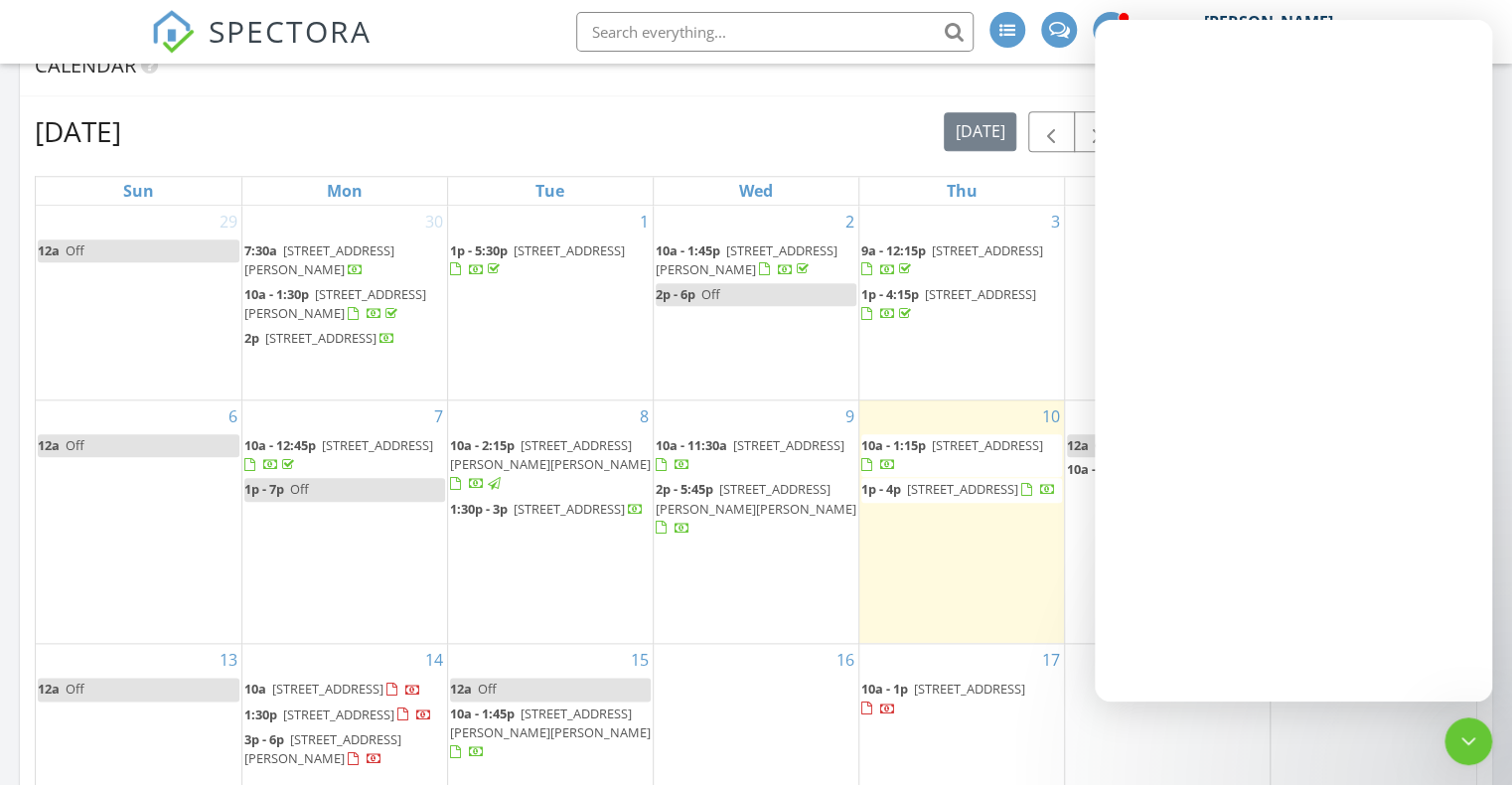 scroll, scrollTop: 0, scrollLeft: 0, axis: both 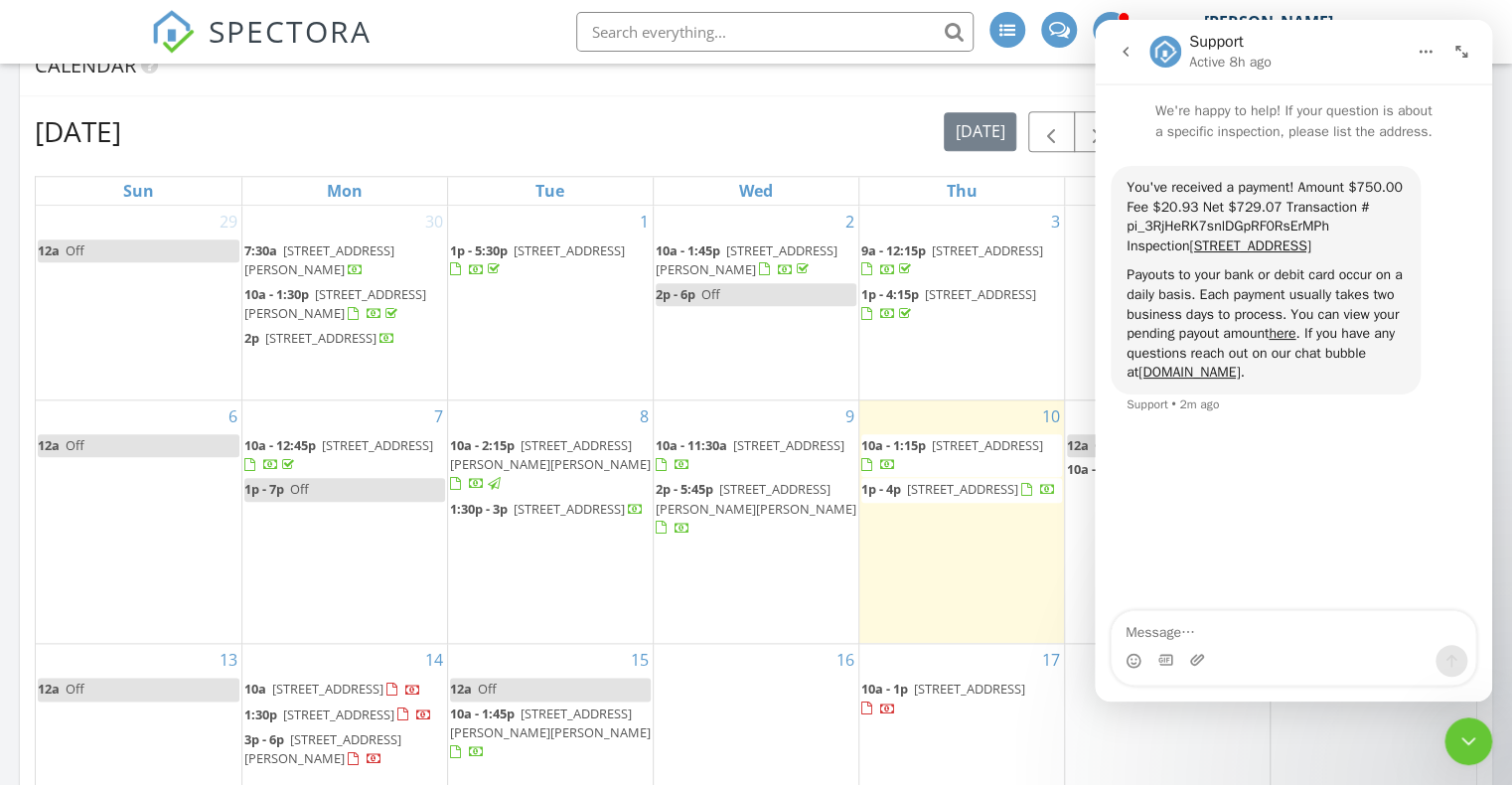 click 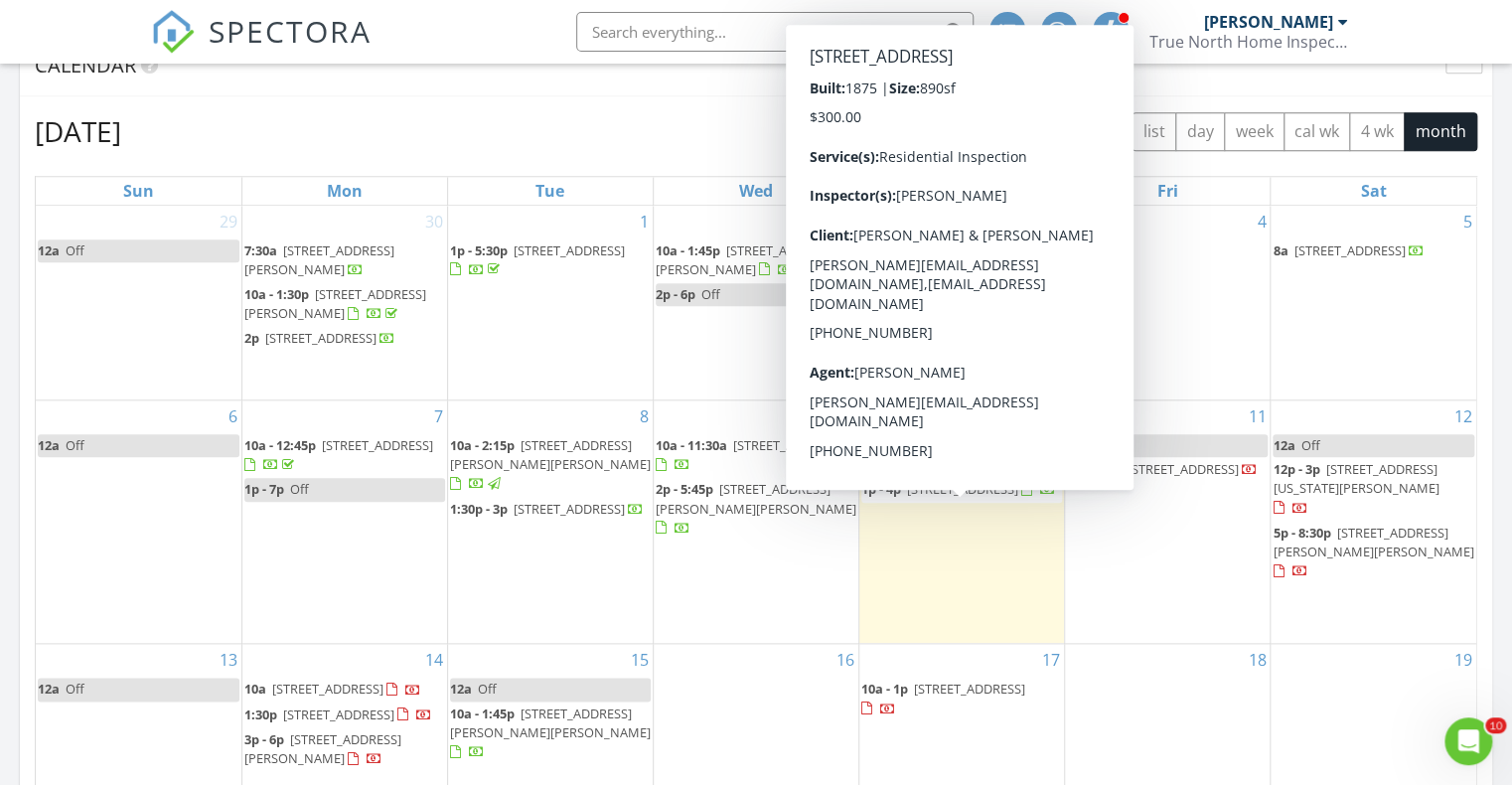 scroll, scrollTop: 0, scrollLeft: 0, axis: both 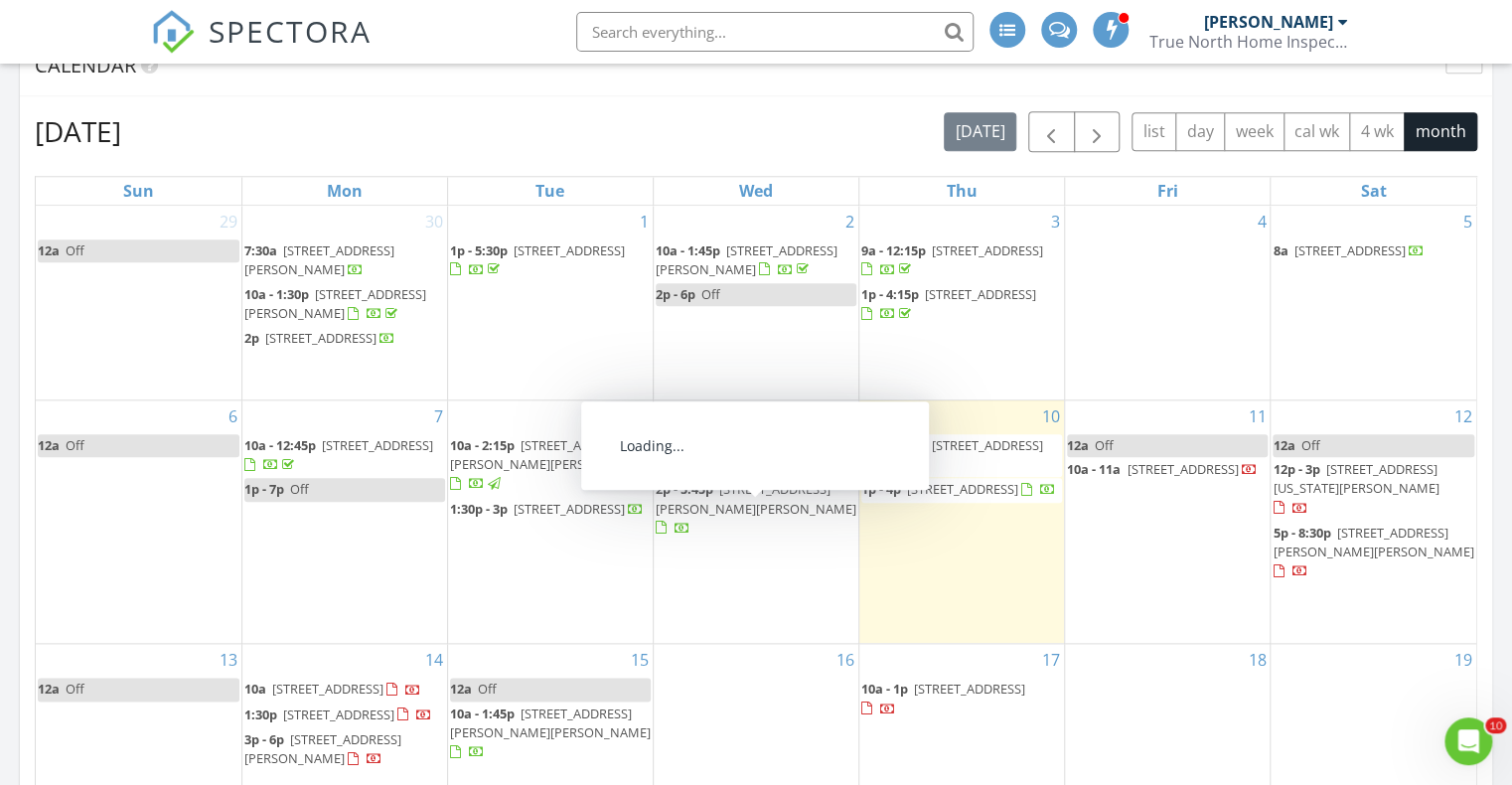 click on "[STREET_ADDRESS][PERSON_NAME][PERSON_NAME]" at bounding box center (756, 498) 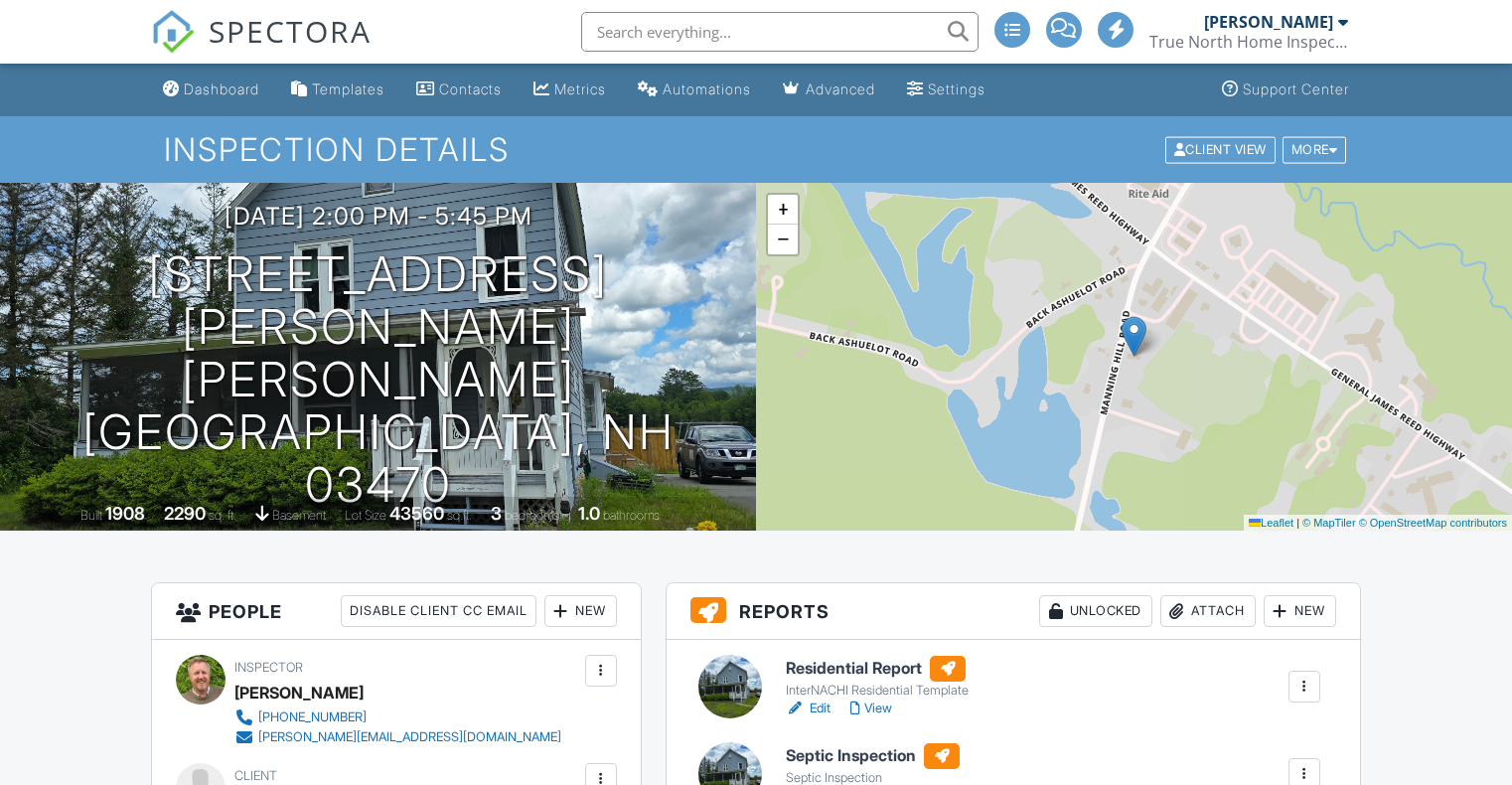 scroll, scrollTop: 314, scrollLeft: 0, axis: vertical 